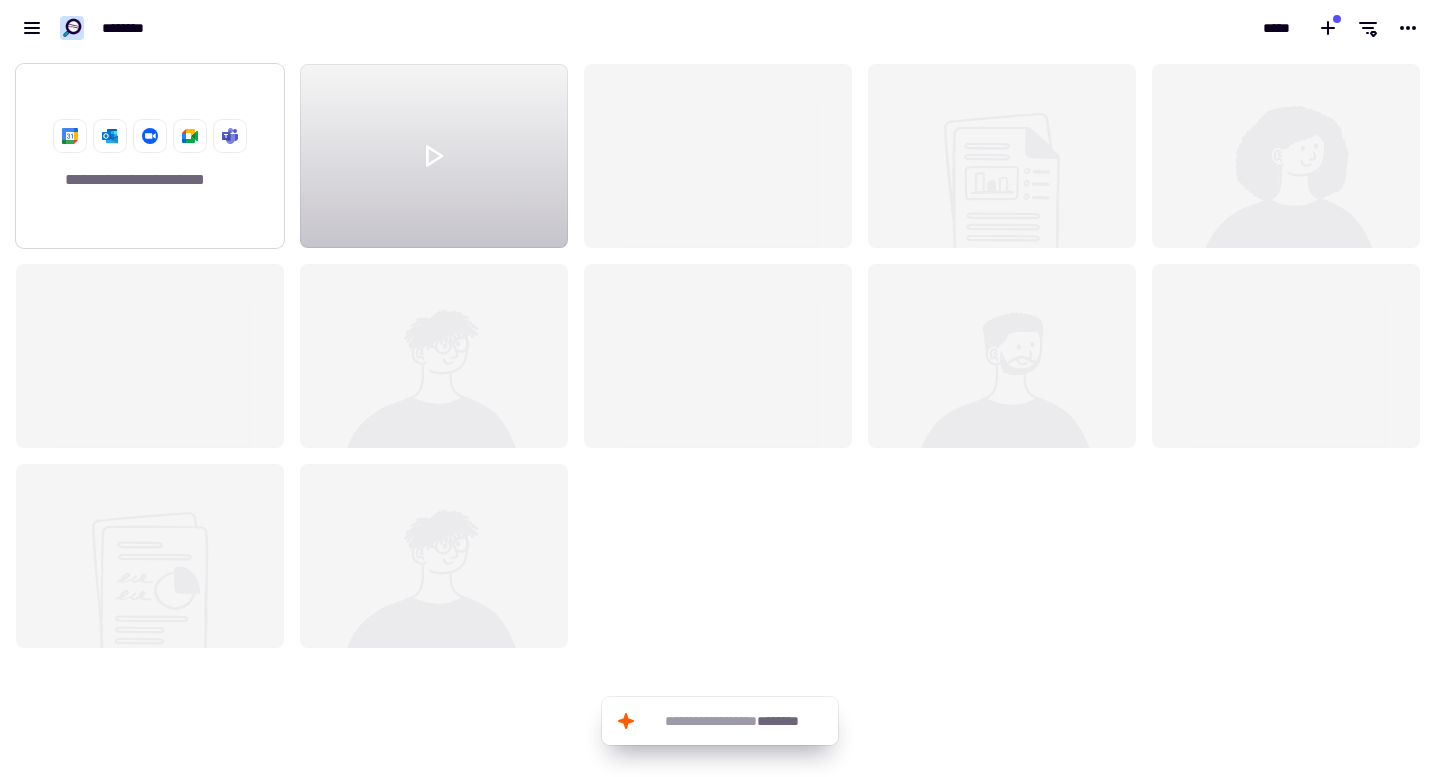 scroll, scrollTop: 0, scrollLeft: 0, axis: both 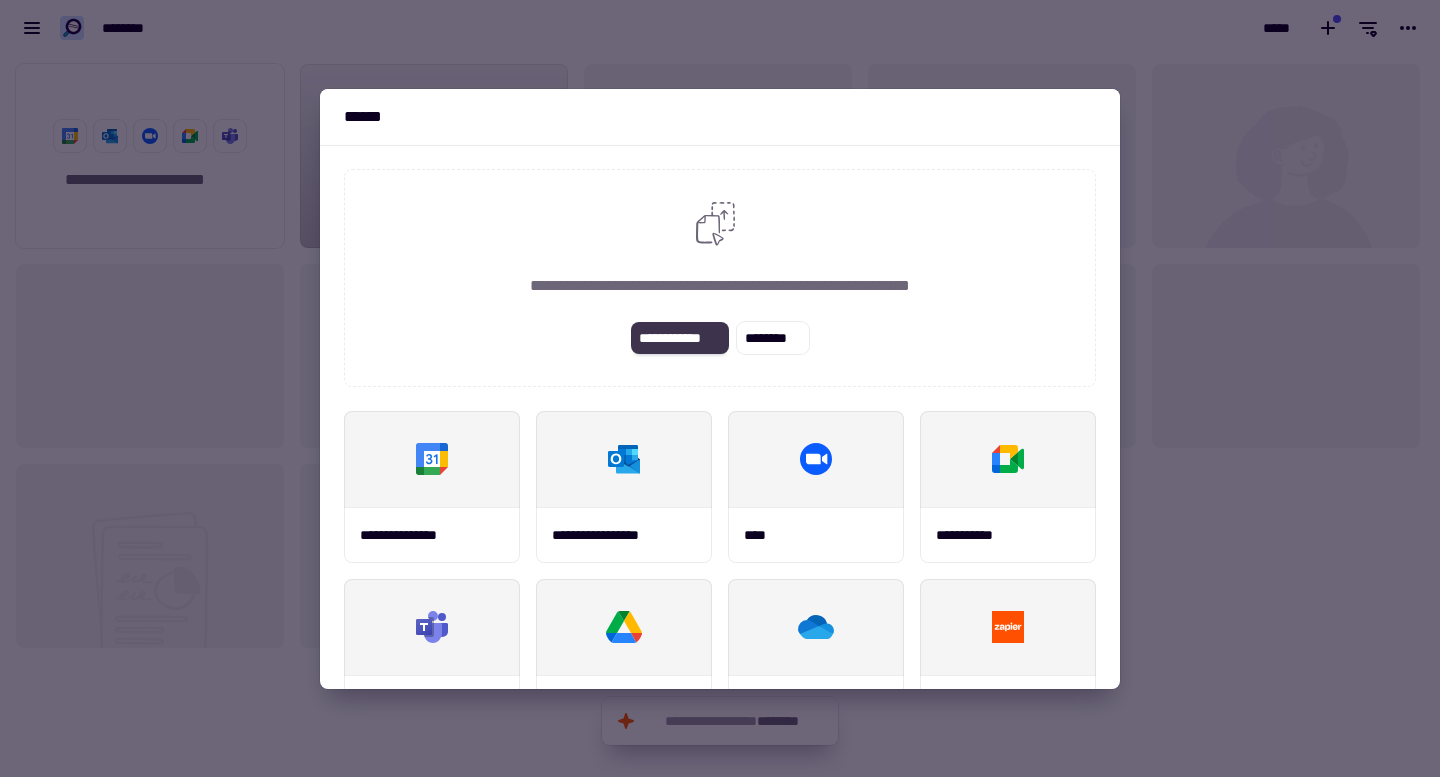 click on "**********" 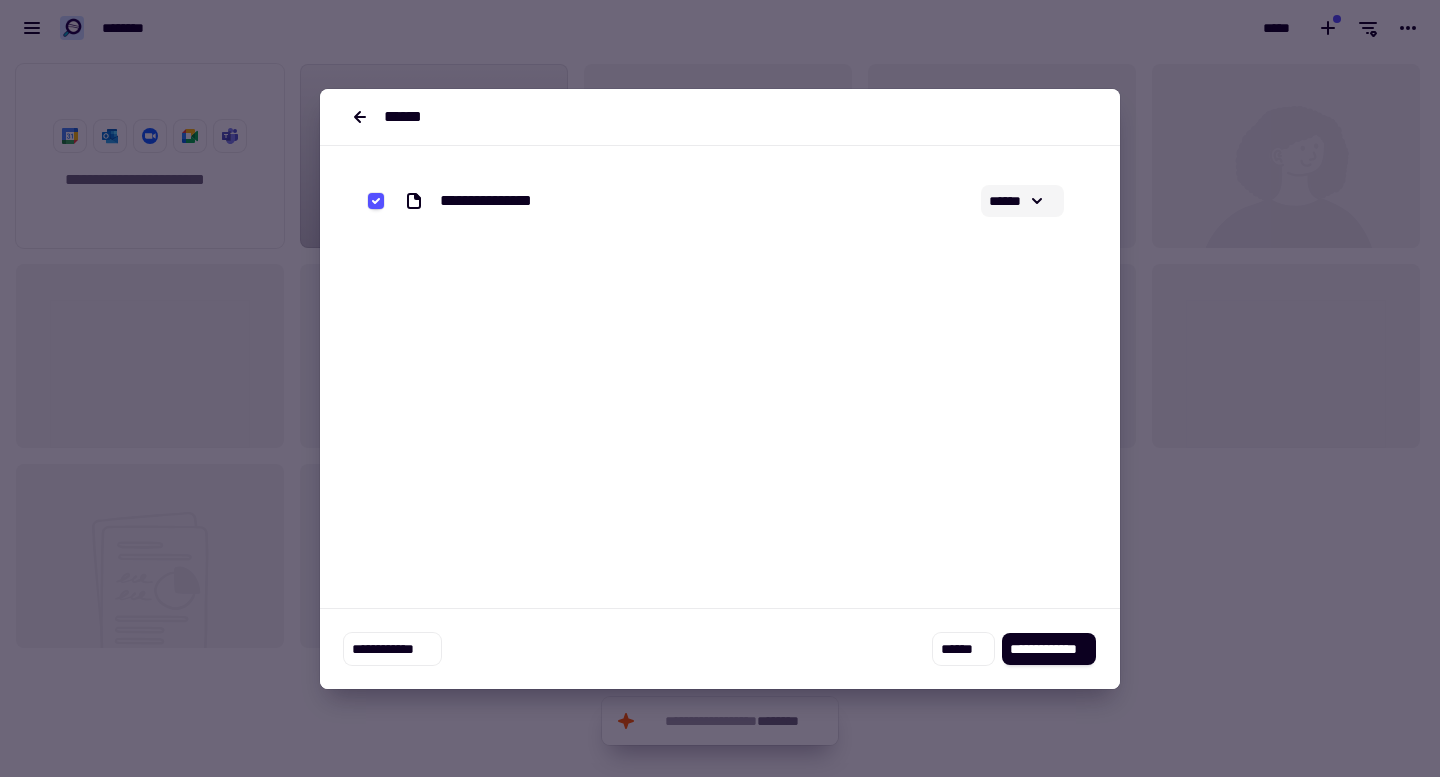 click 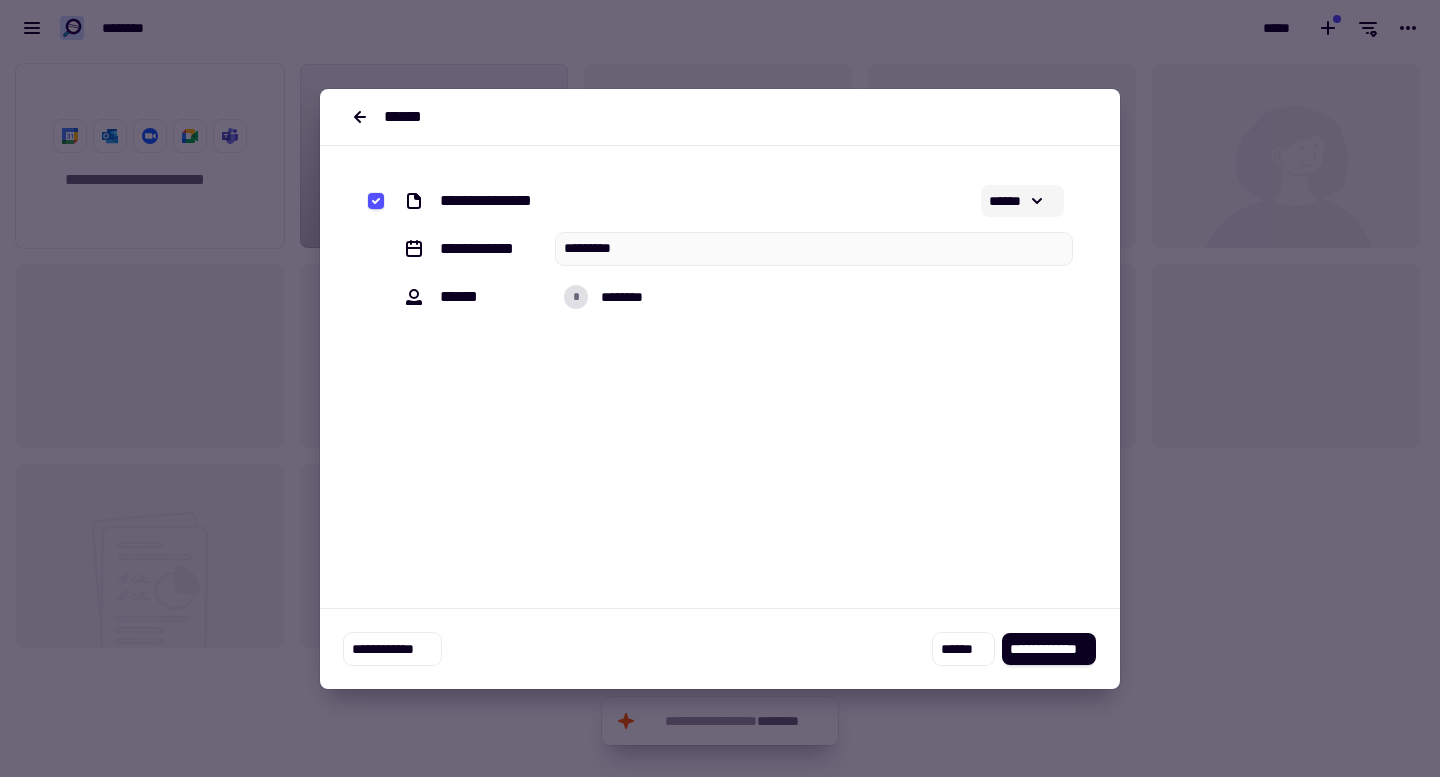 click 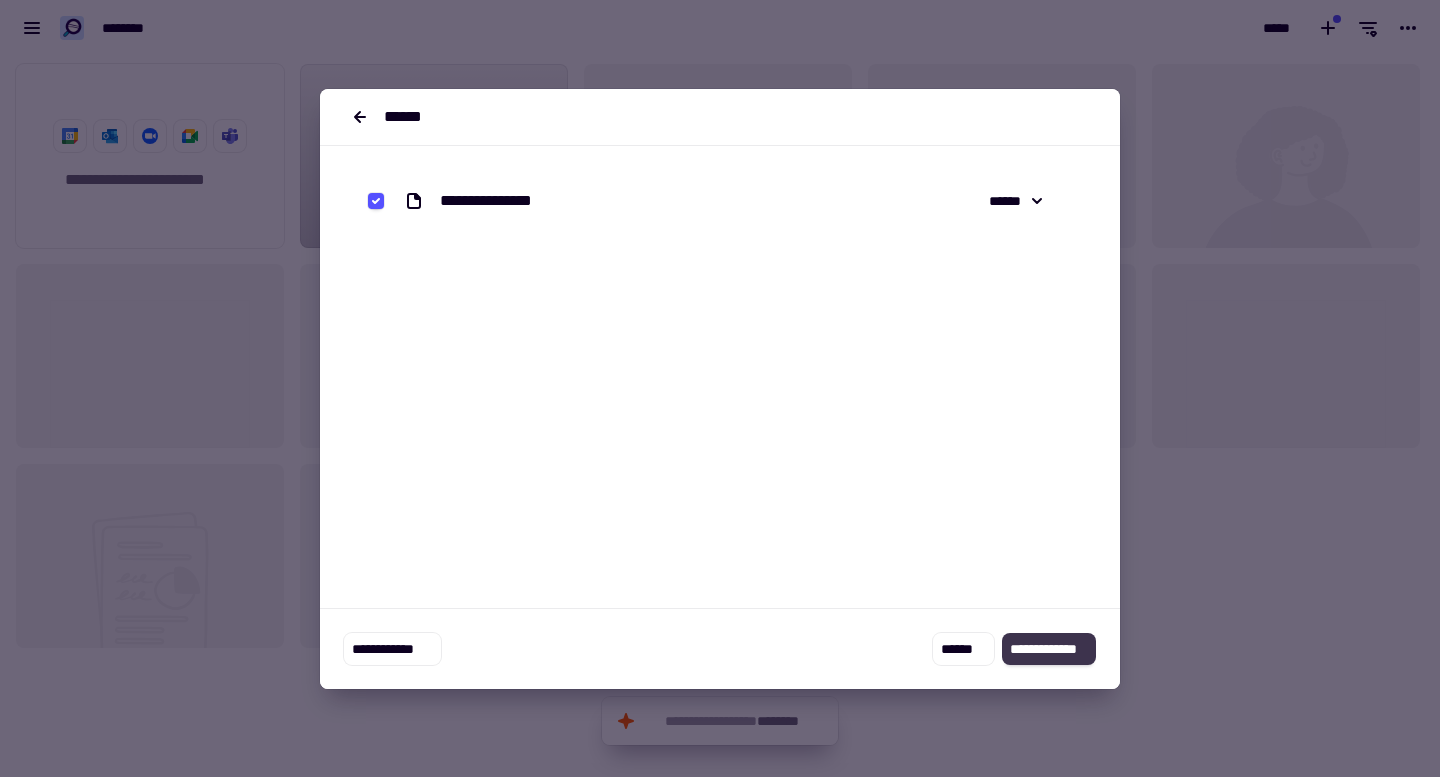 click on "**********" 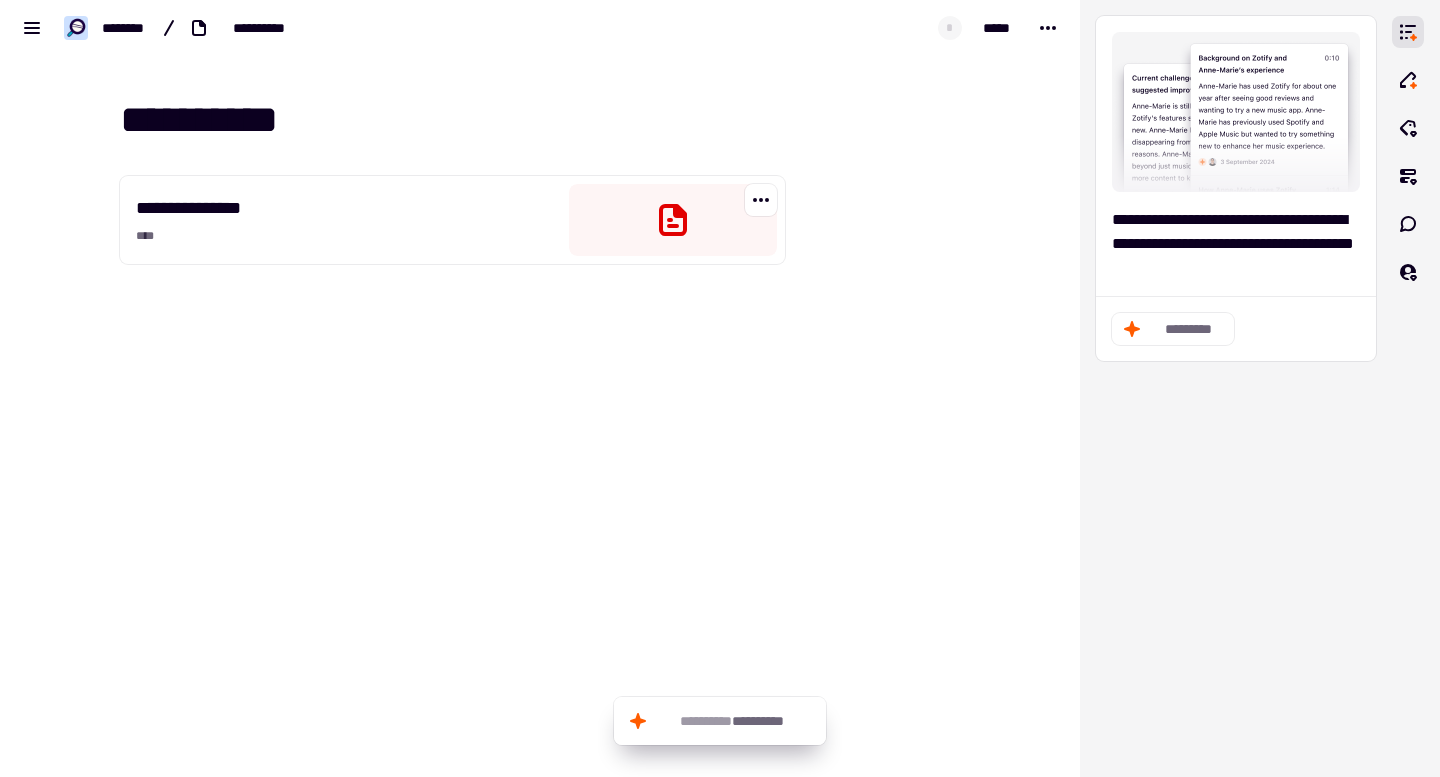 click at bounding box center [673, 220] 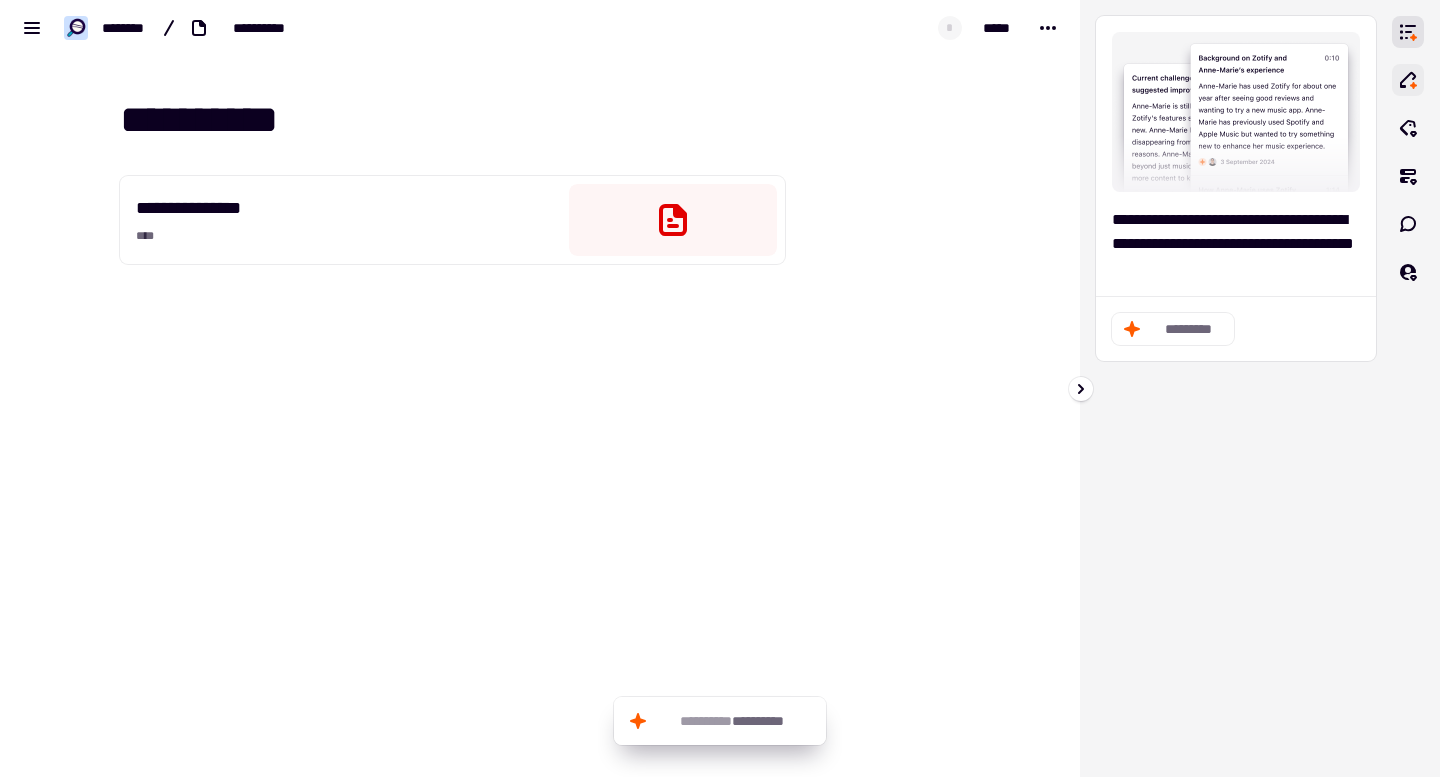 click 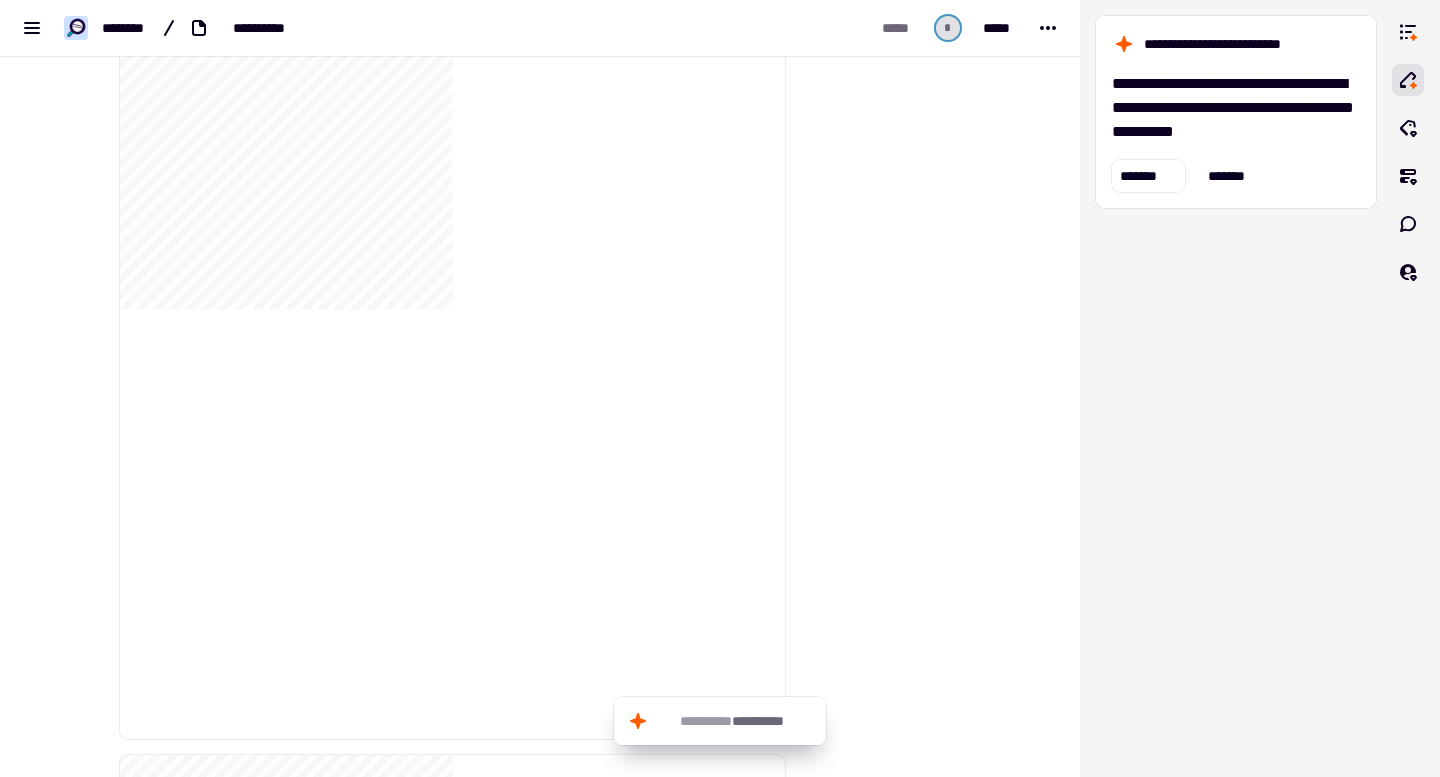 scroll, scrollTop: 1018, scrollLeft: 0, axis: vertical 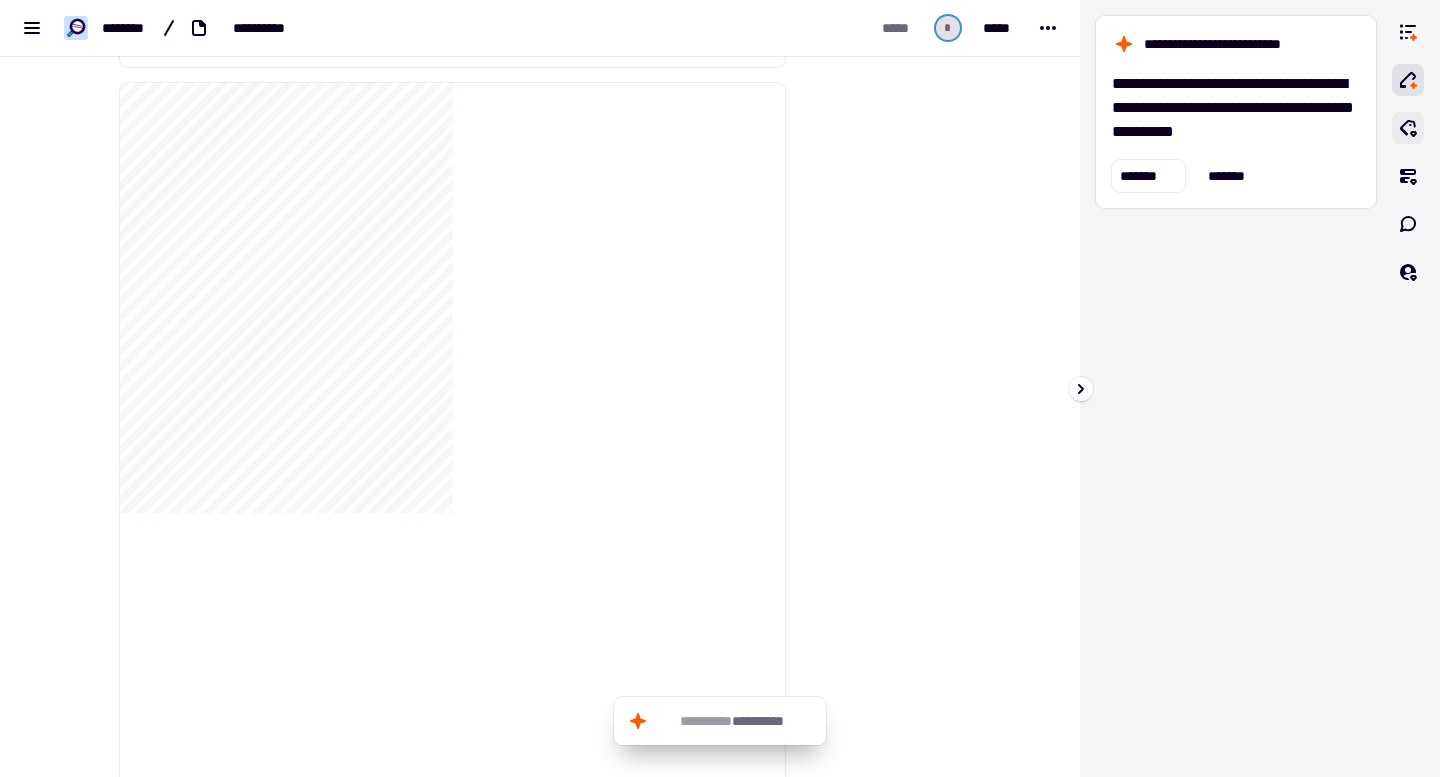 click 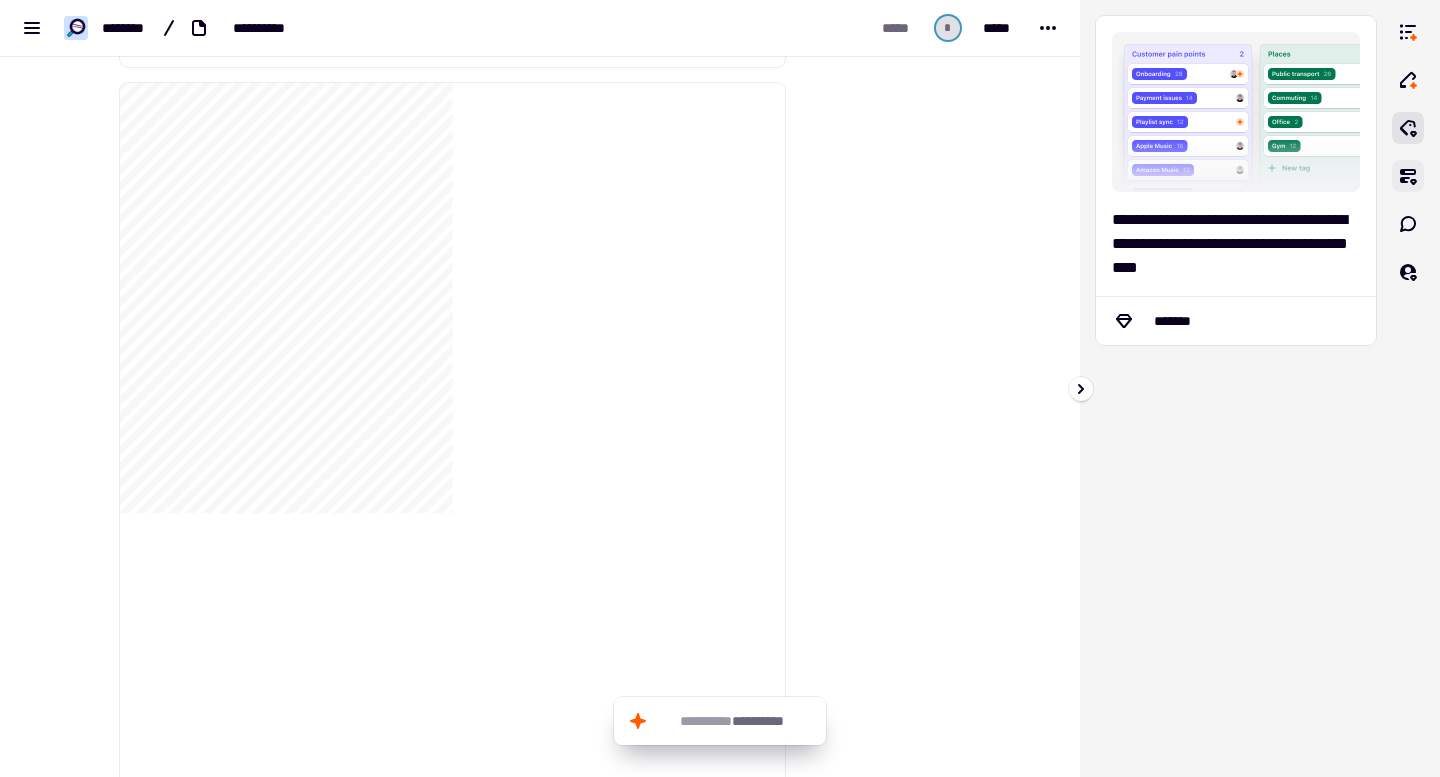 click 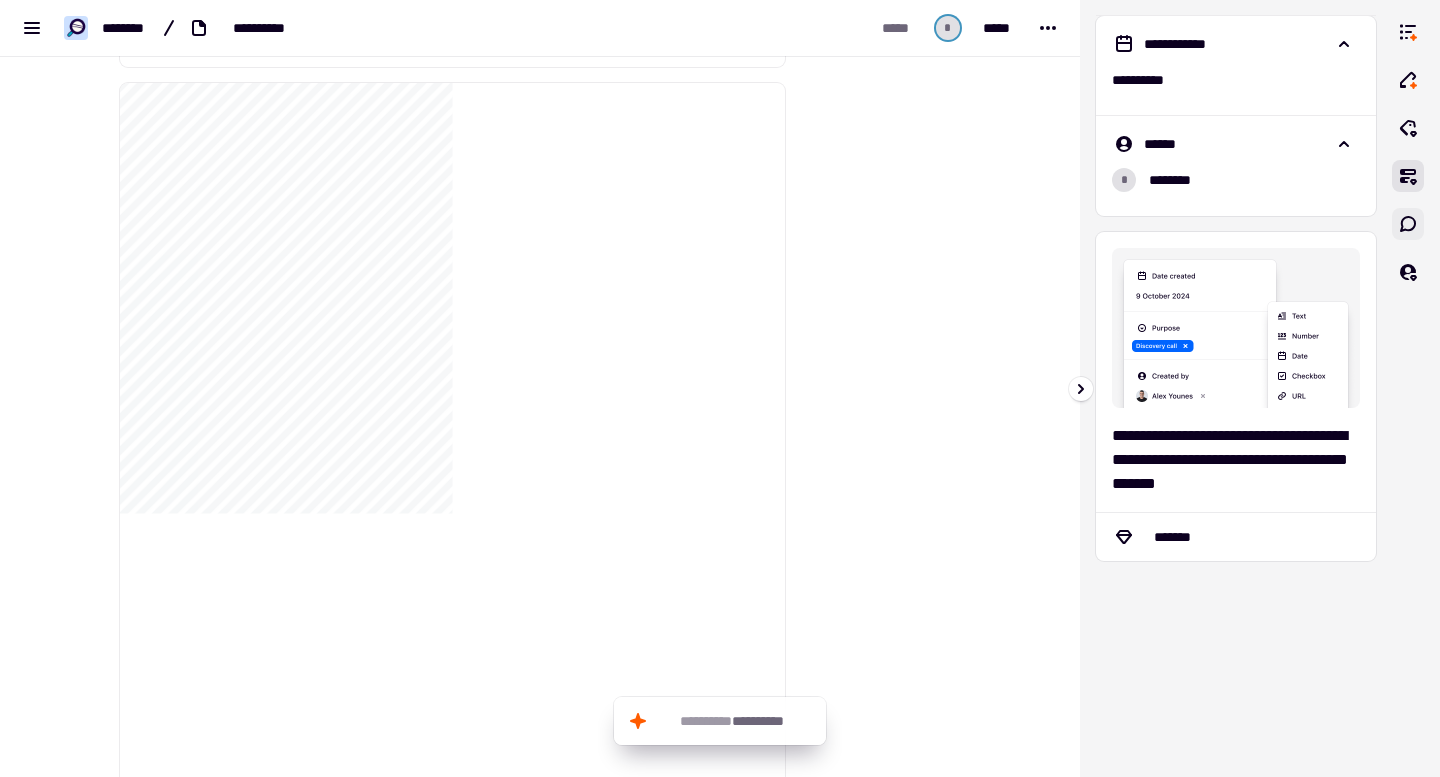 click 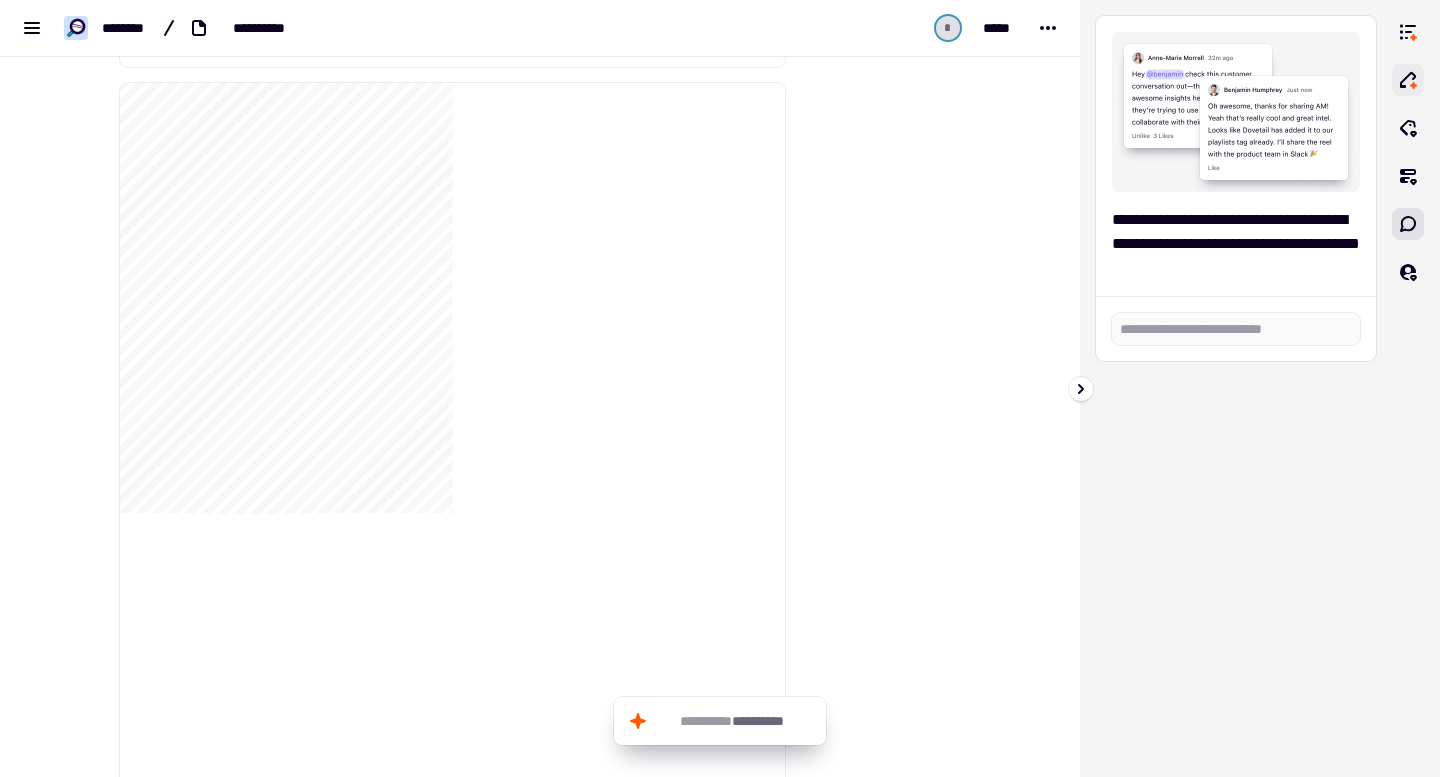 click 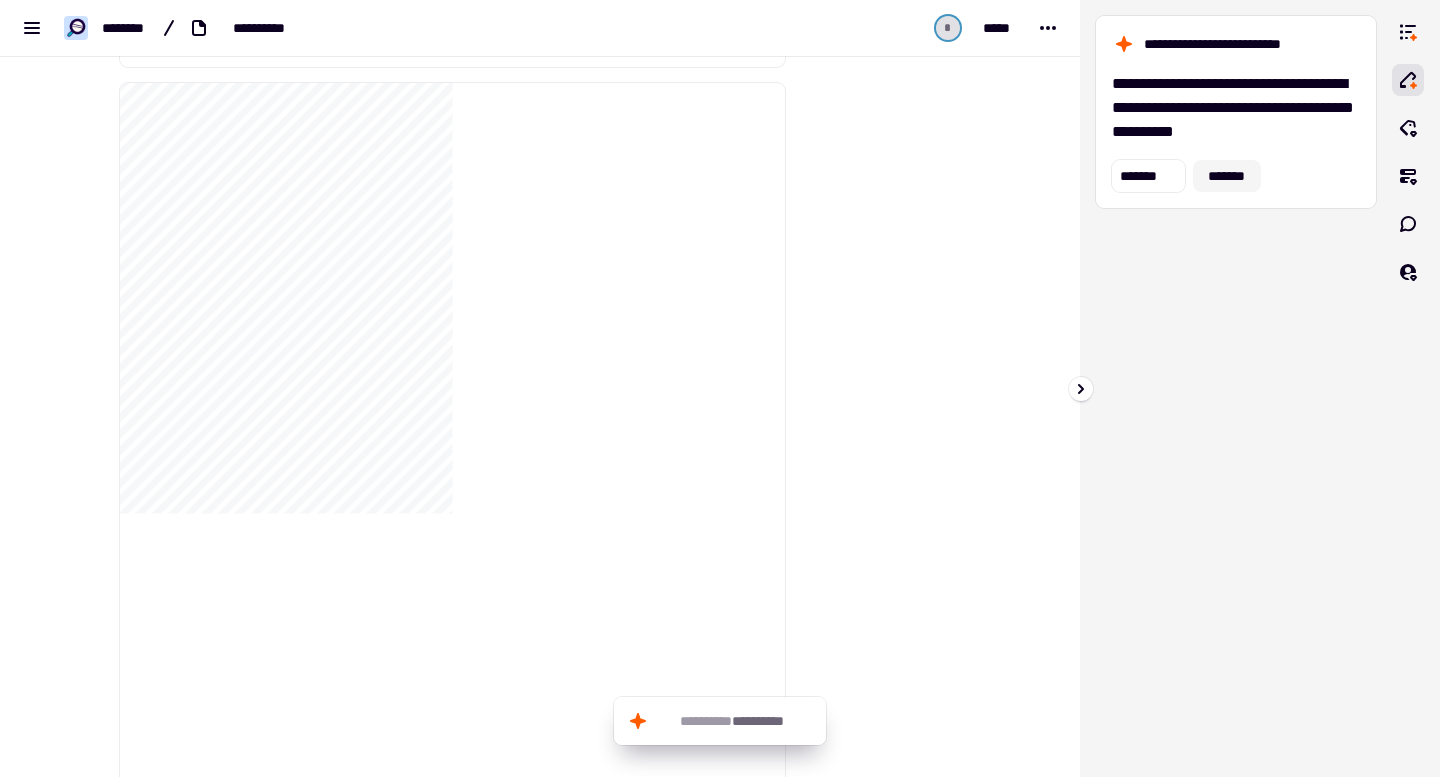click on "*******" 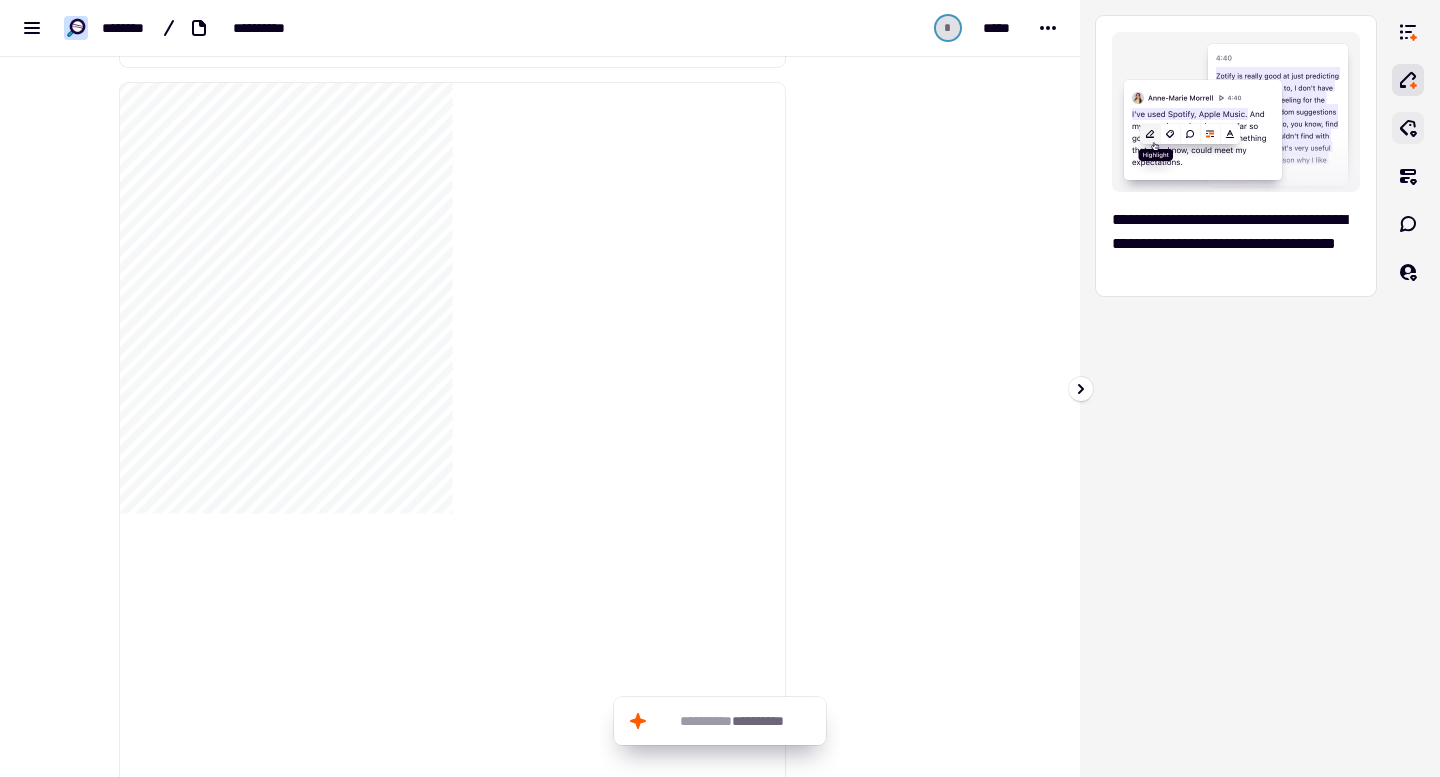 click 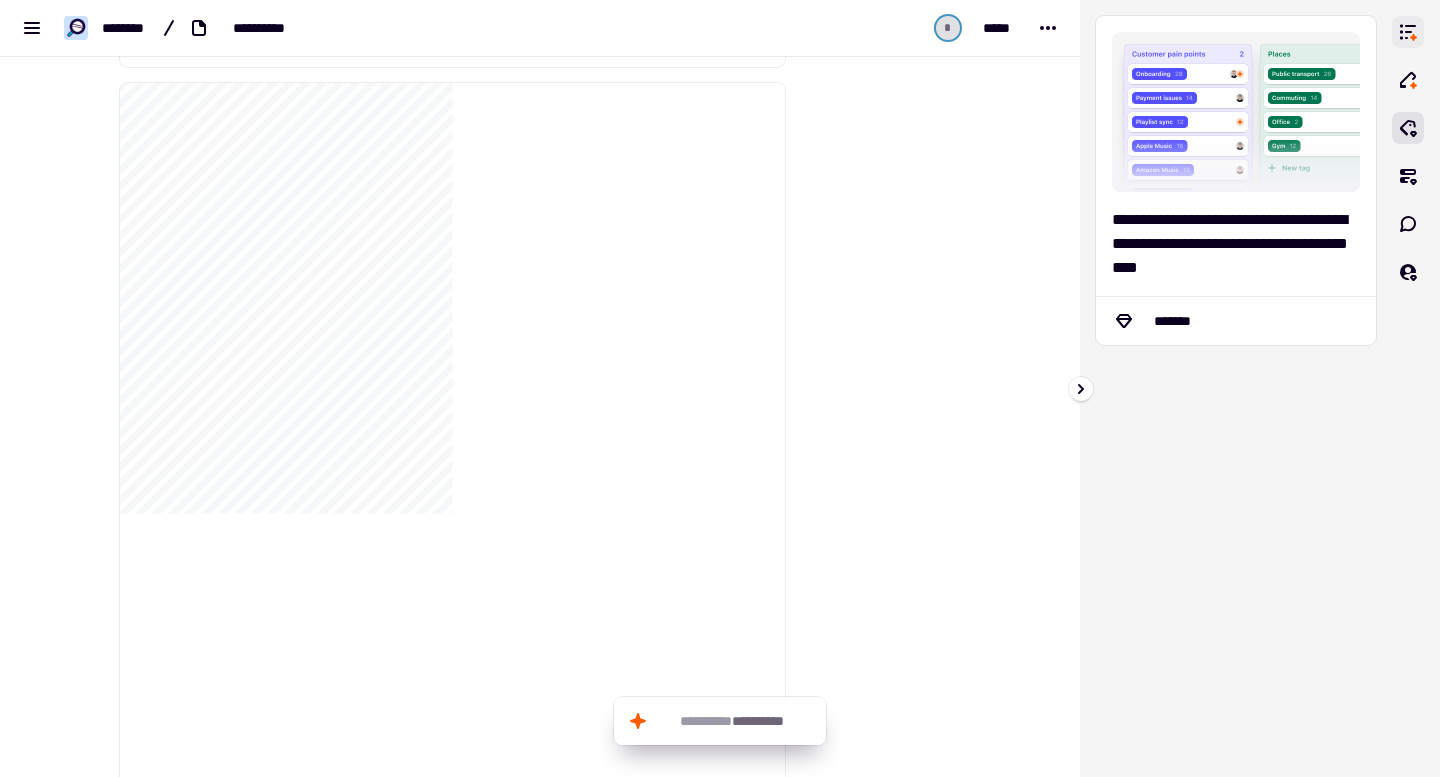 click 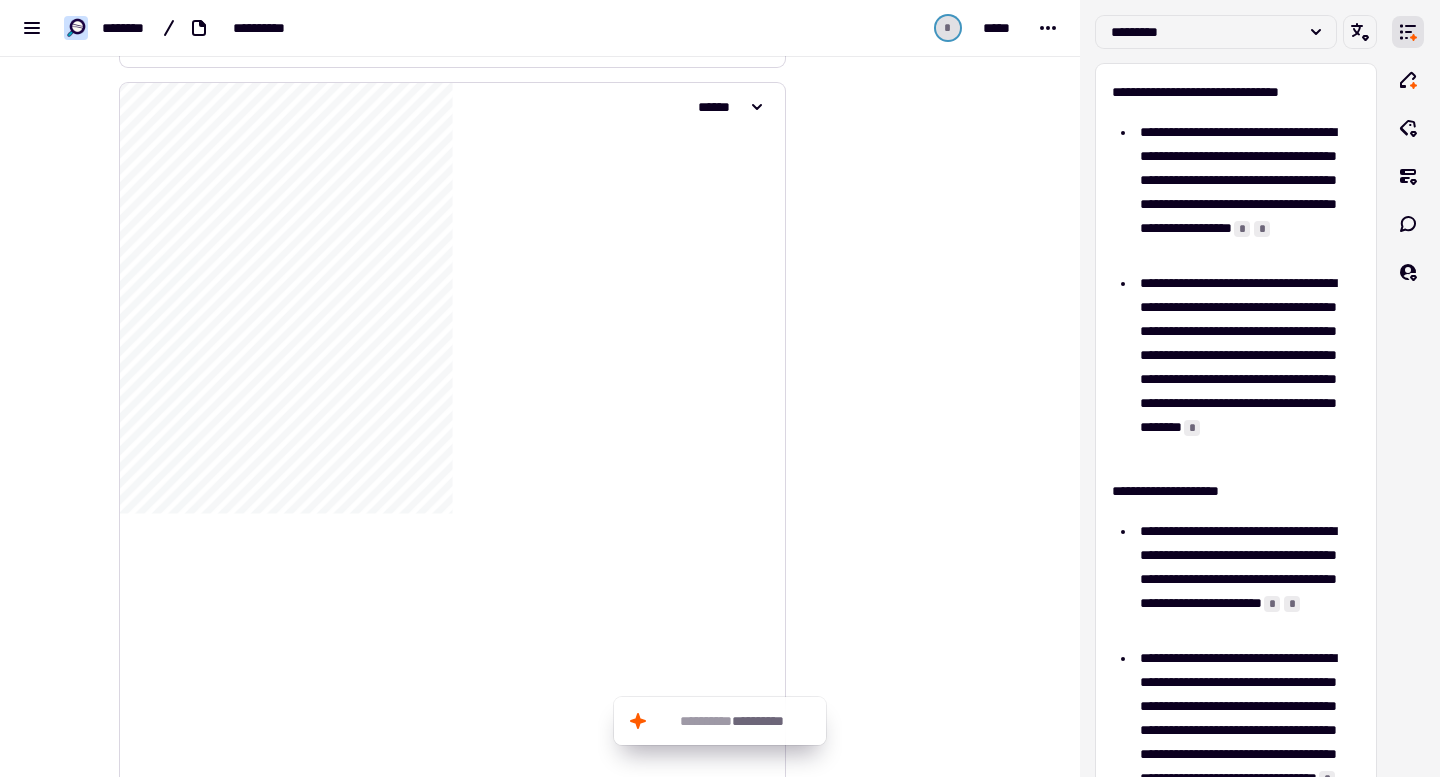 click on "**********" 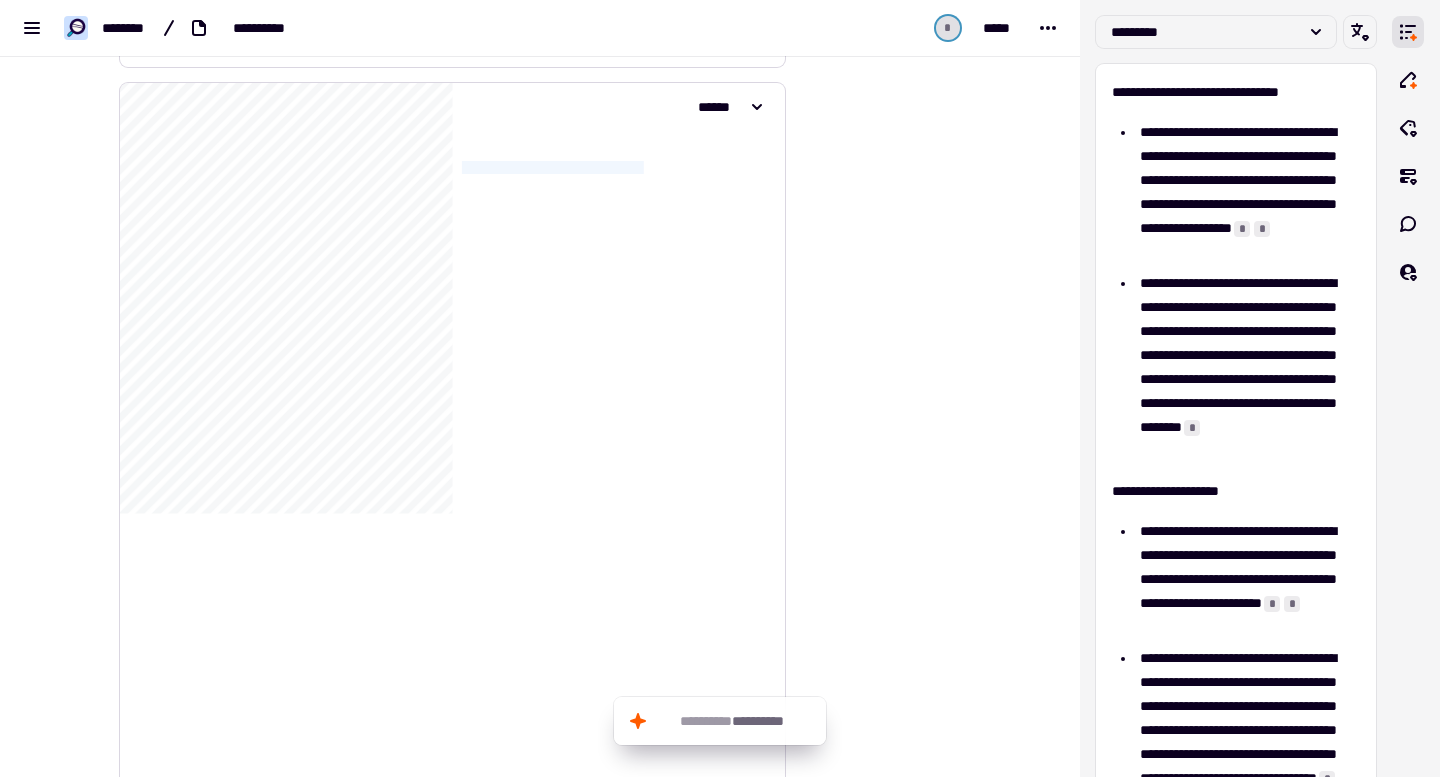 drag, startPoint x: 566, startPoint y: 174, endPoint x: 482, endPoint y: 167, distance: 84.29116 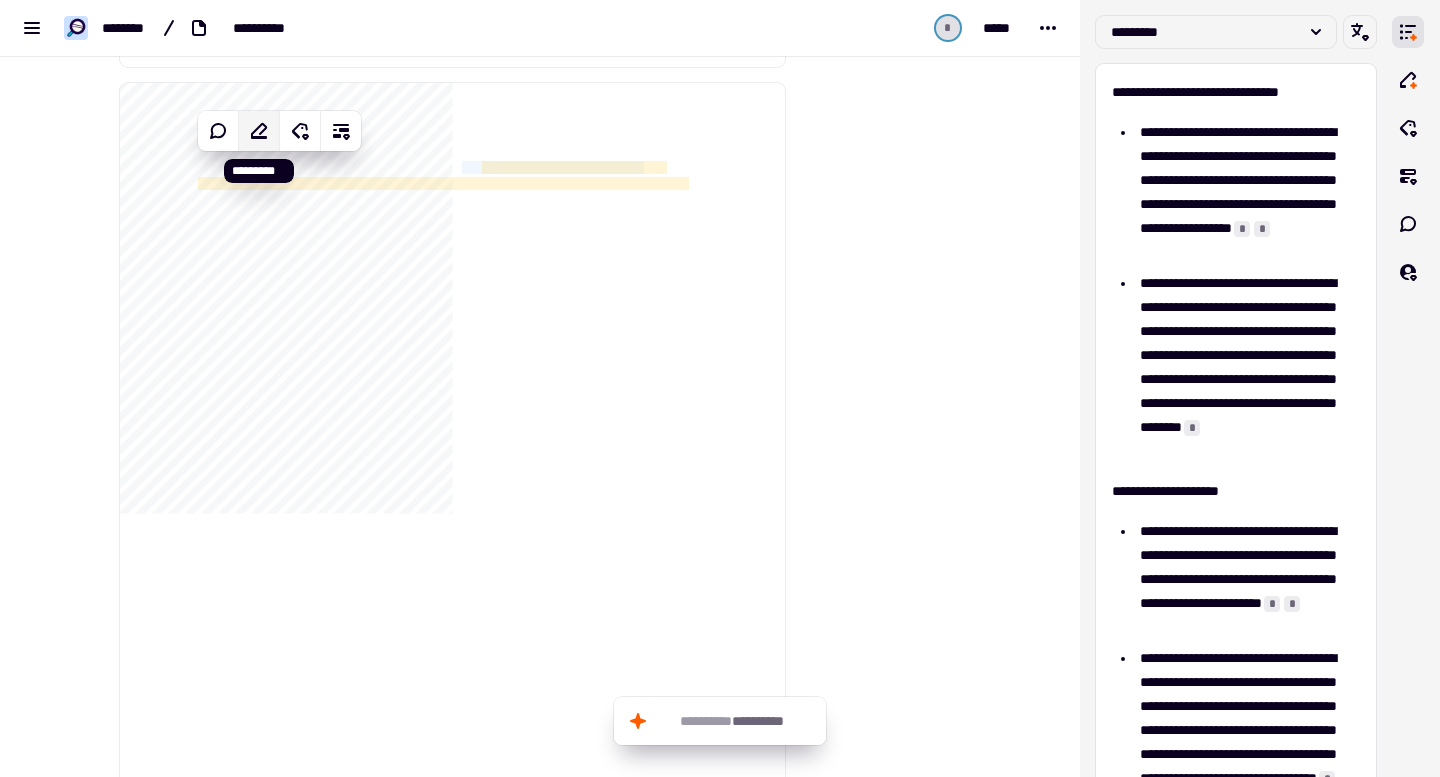 click 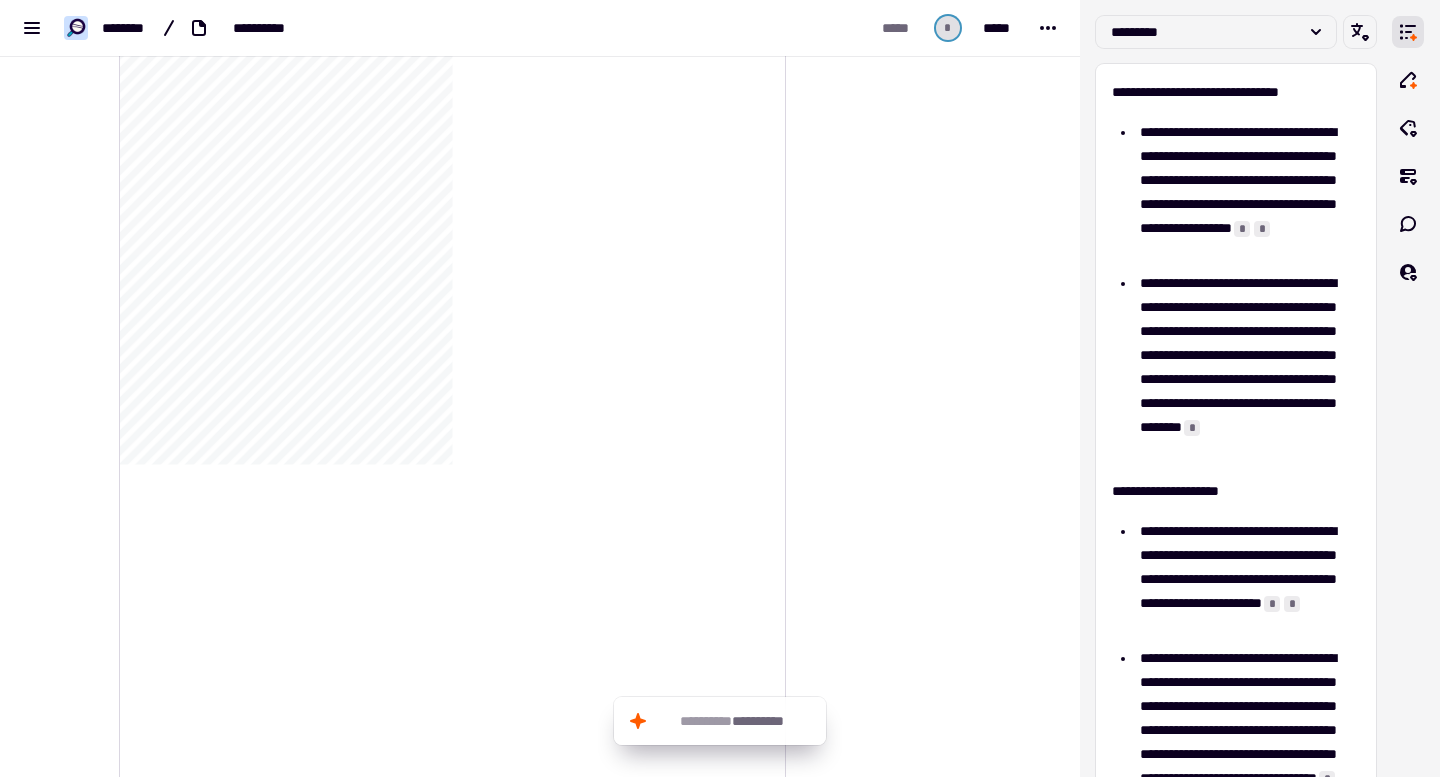 scroll, scrollTop: 0, scrollLeft: 0, axis: both 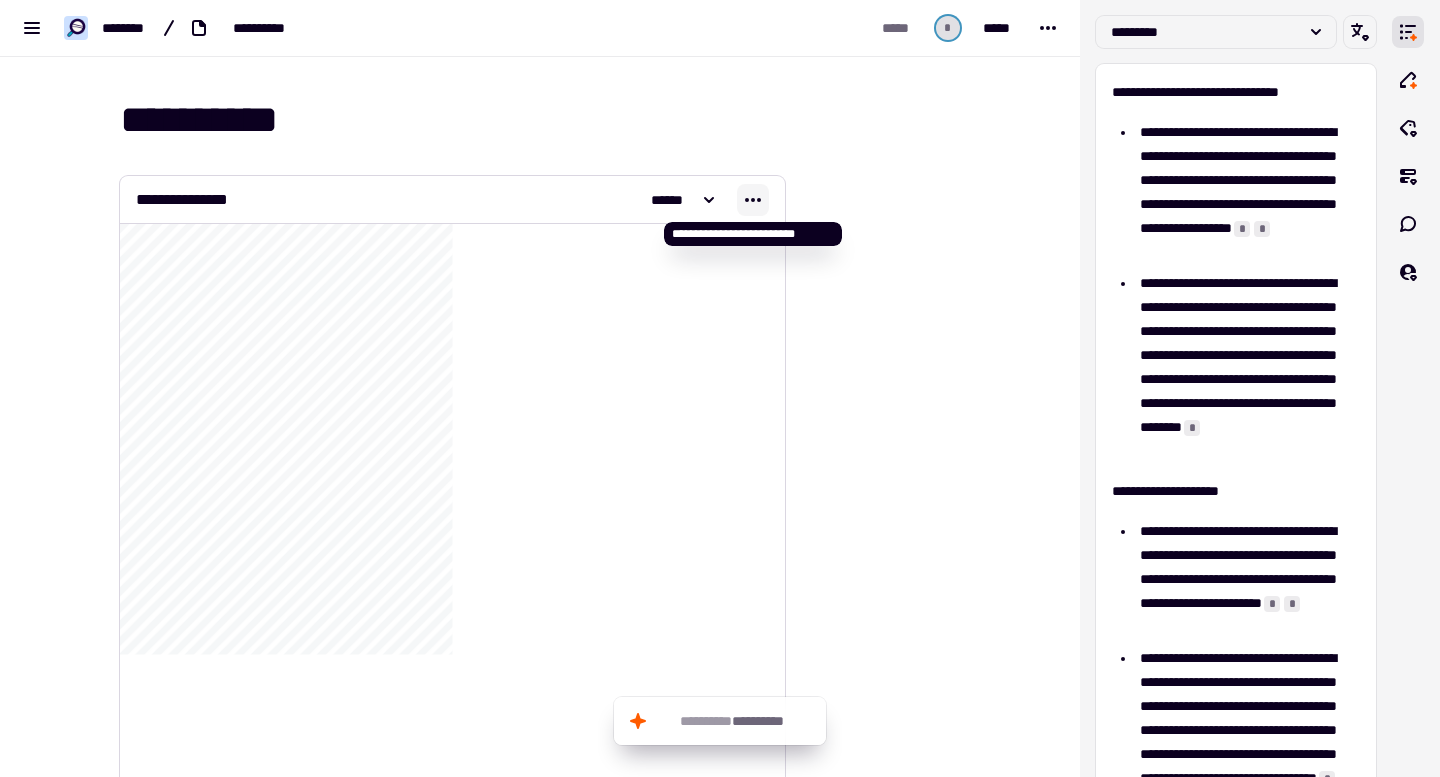 click 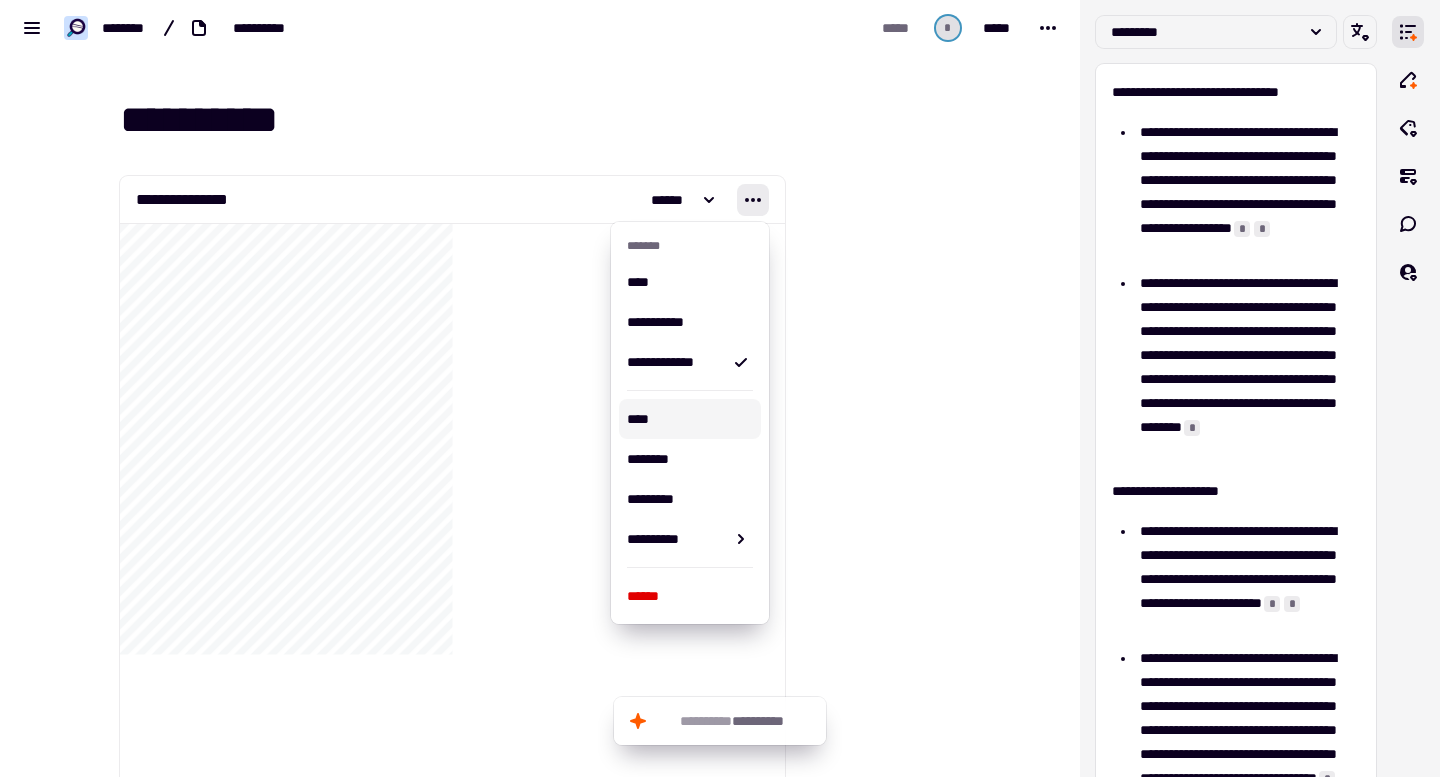 click on "****" at bounding box center (690, 419) 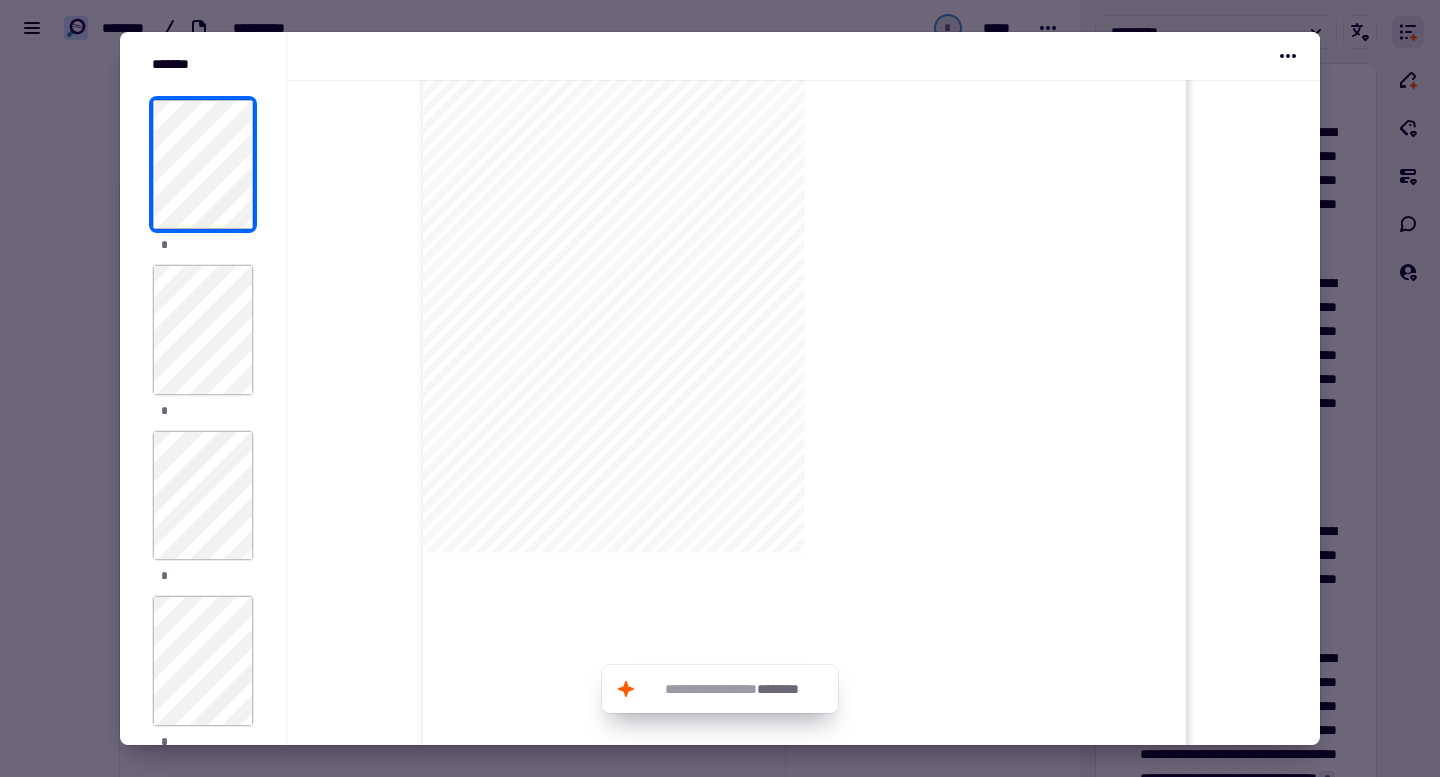 scroll, scrollTop: 151, scrollLeft: 0, axis: vertical 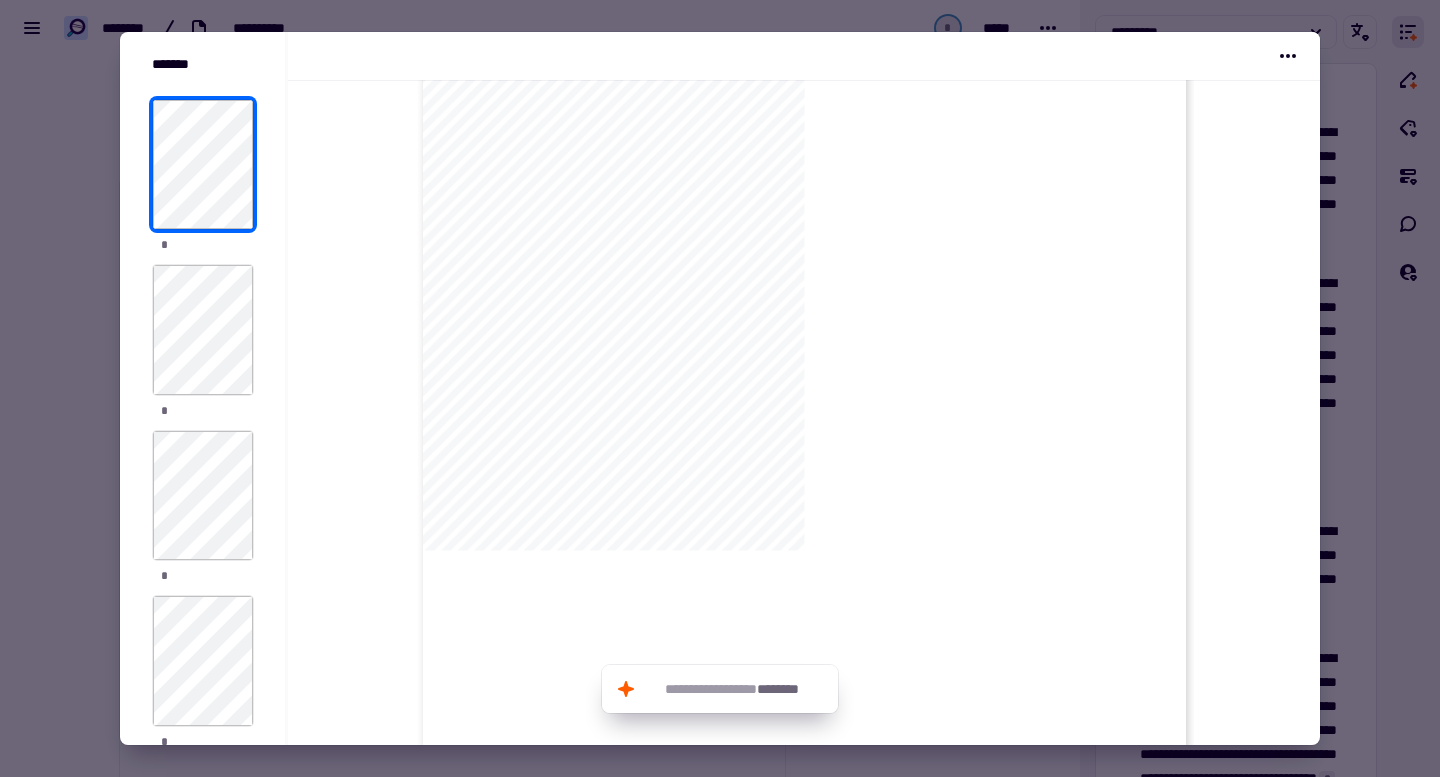 click at bounding box center (804, 56) 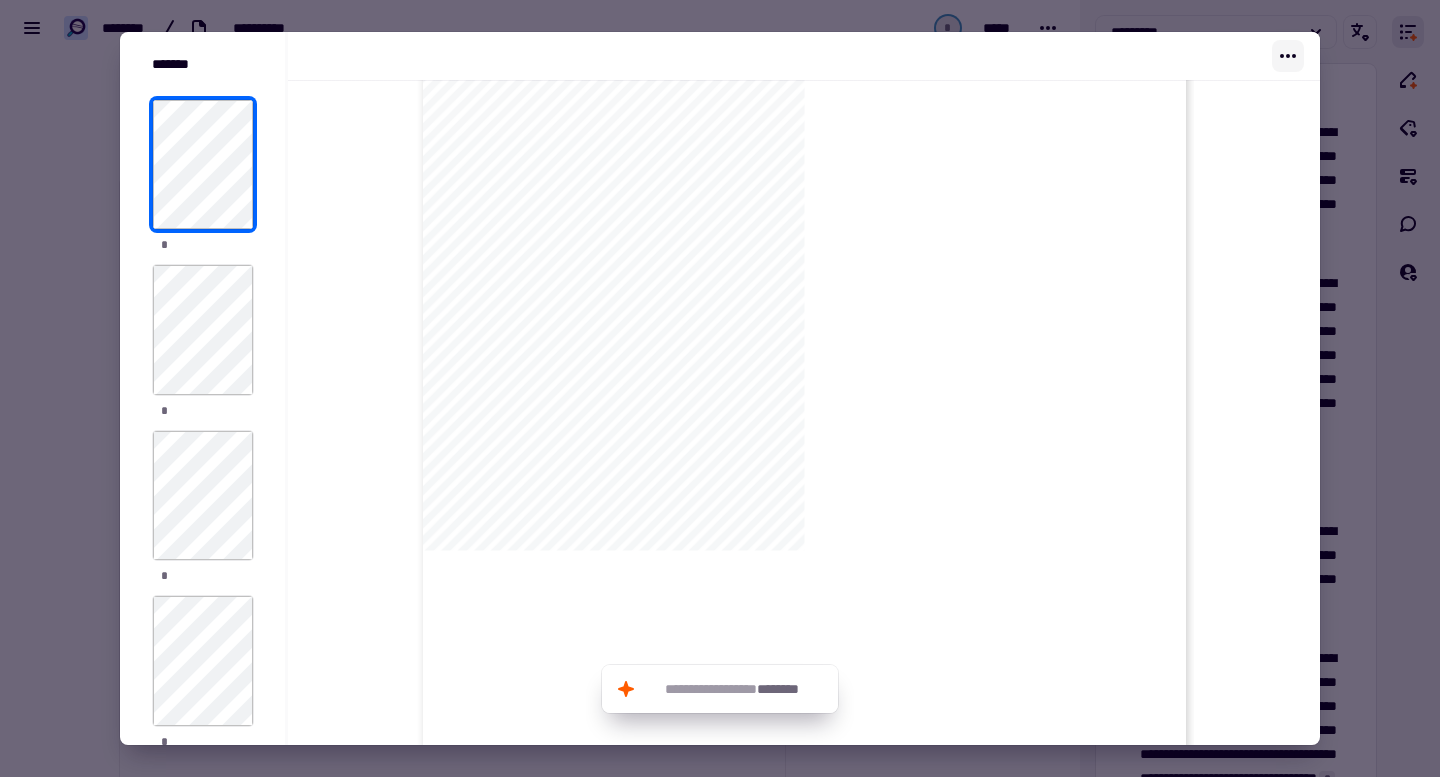 click 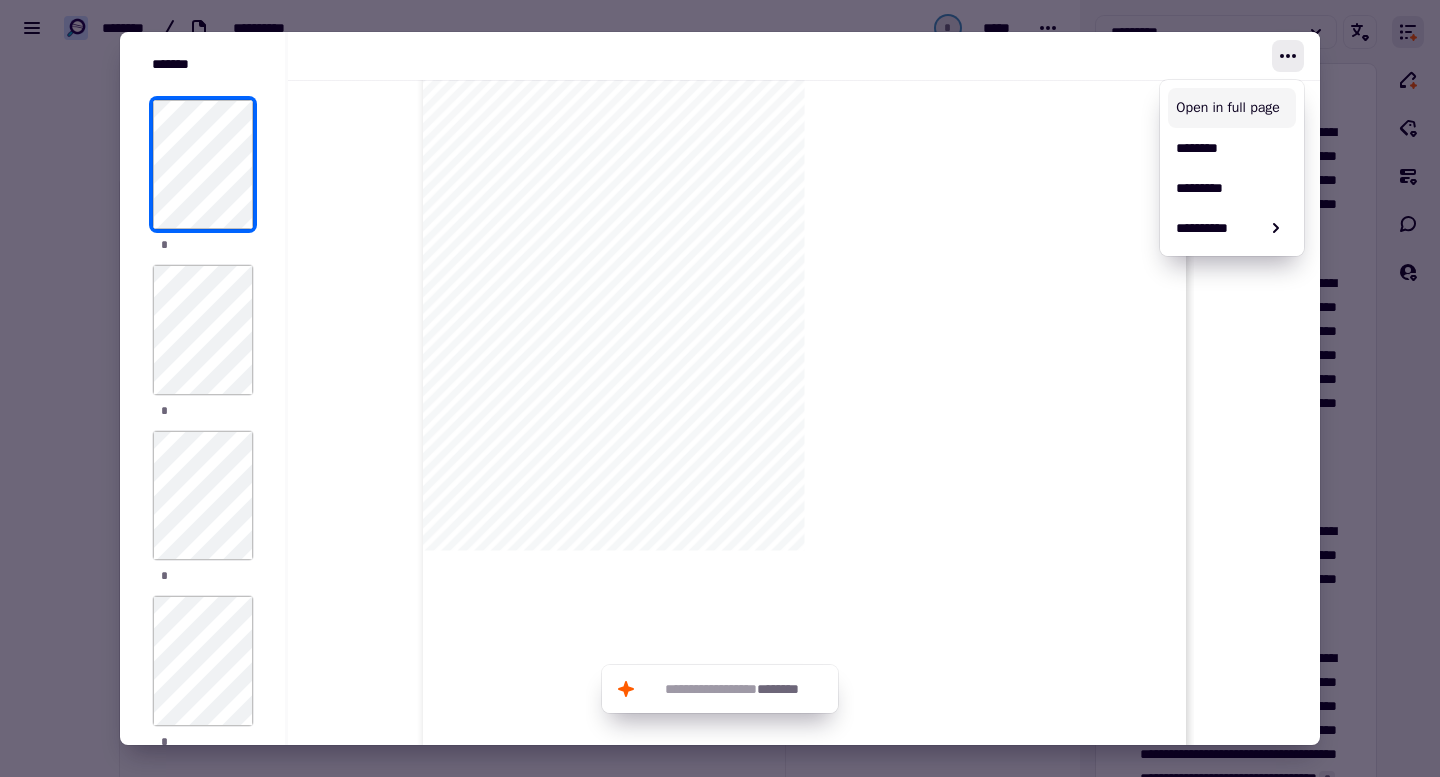 click on "Open in full page" at bounding box center [1232, 108] 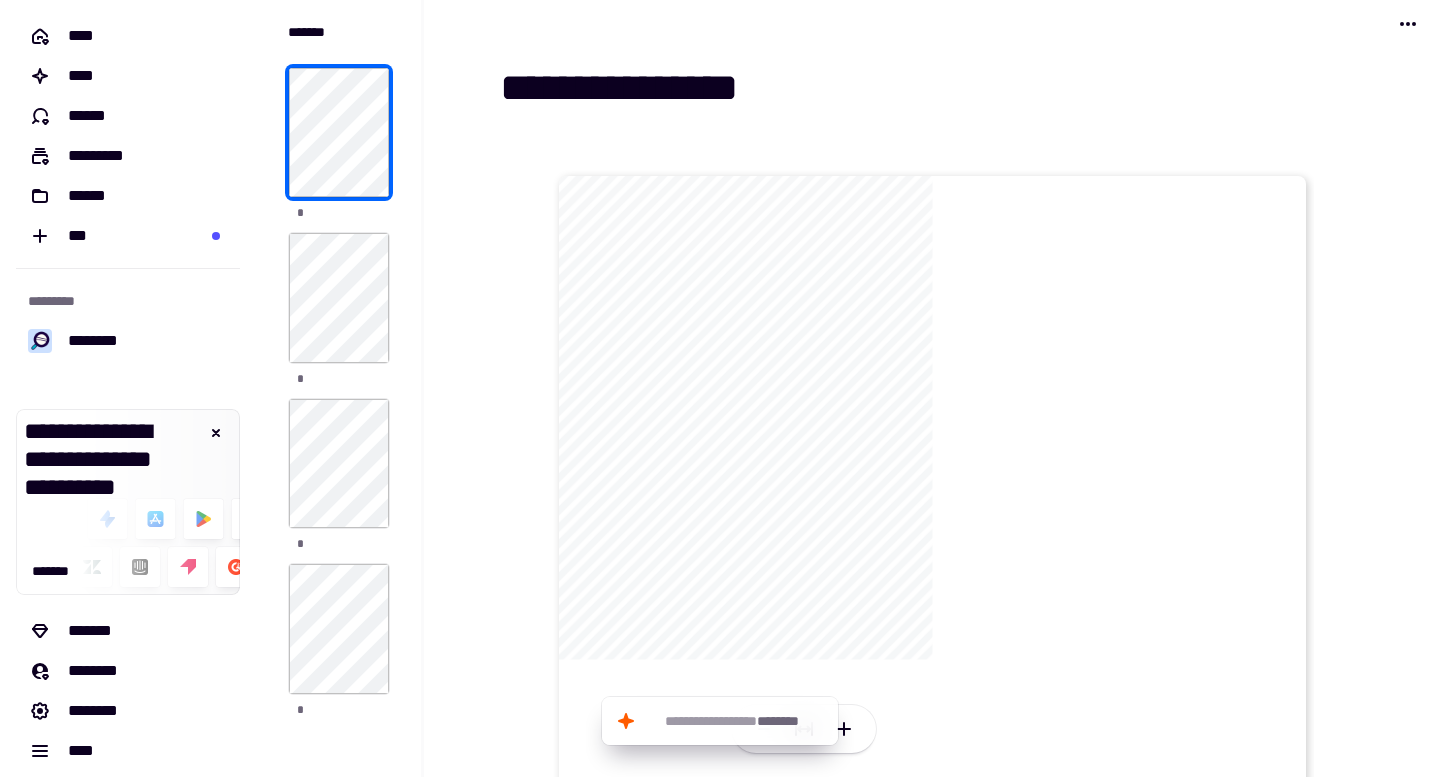 click on "**********" 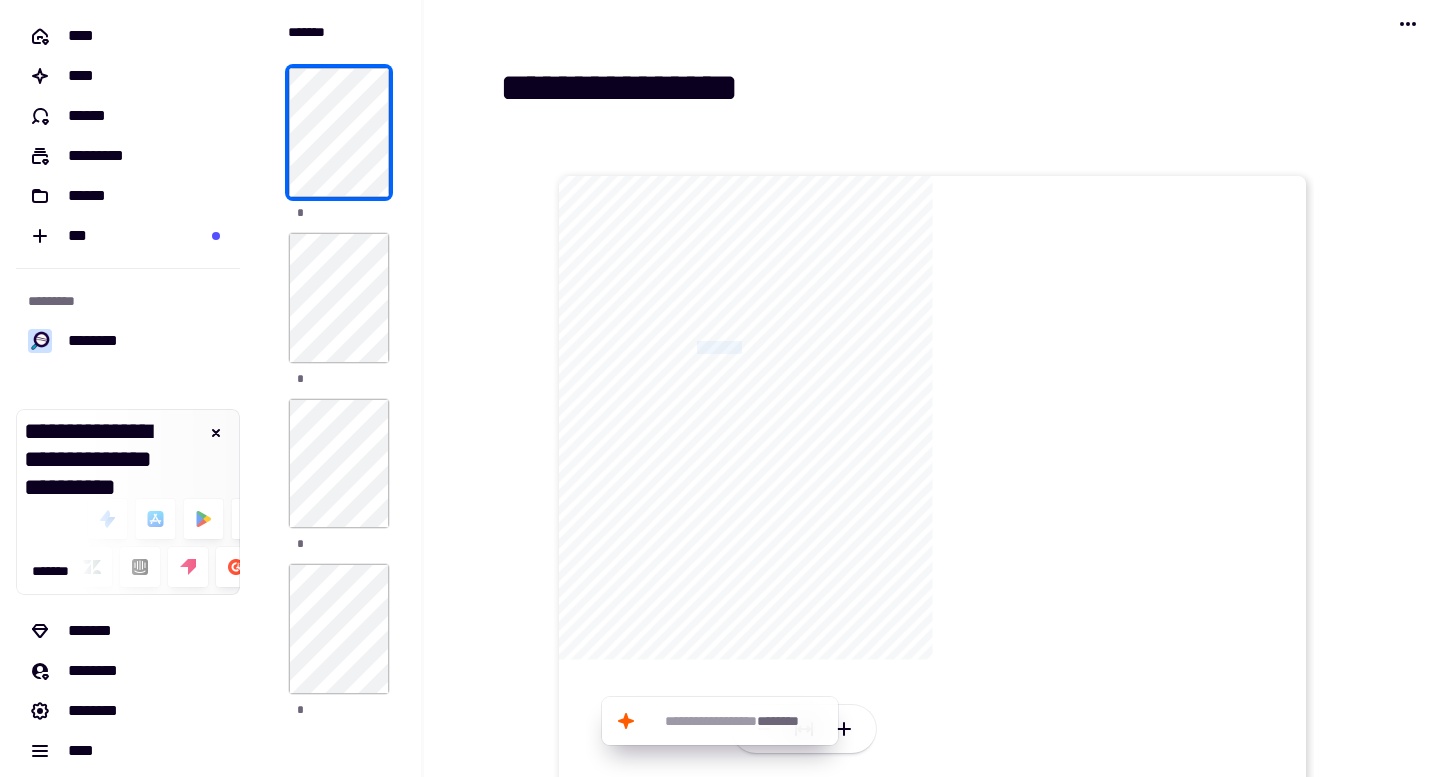 click on "**********" 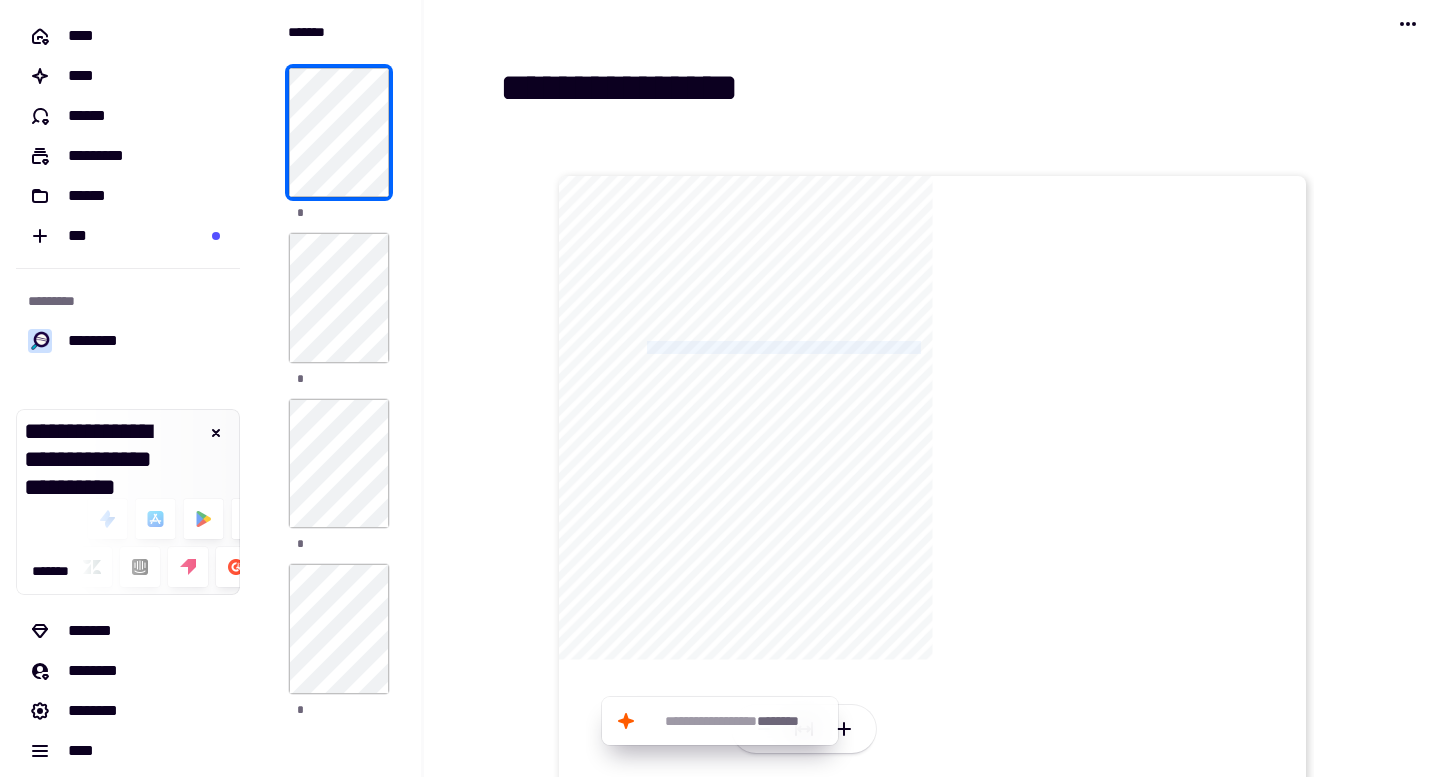 click on "**********" 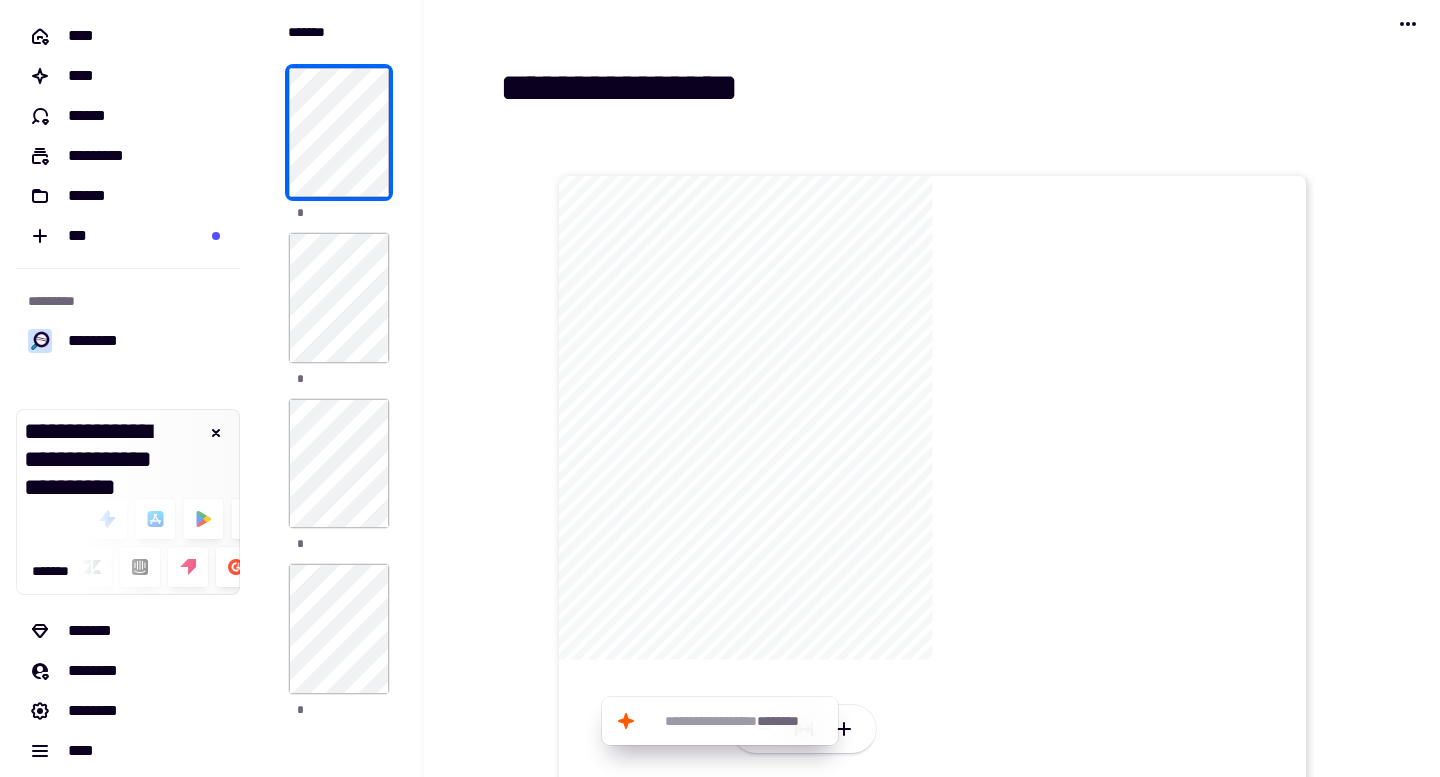 click on "**********" 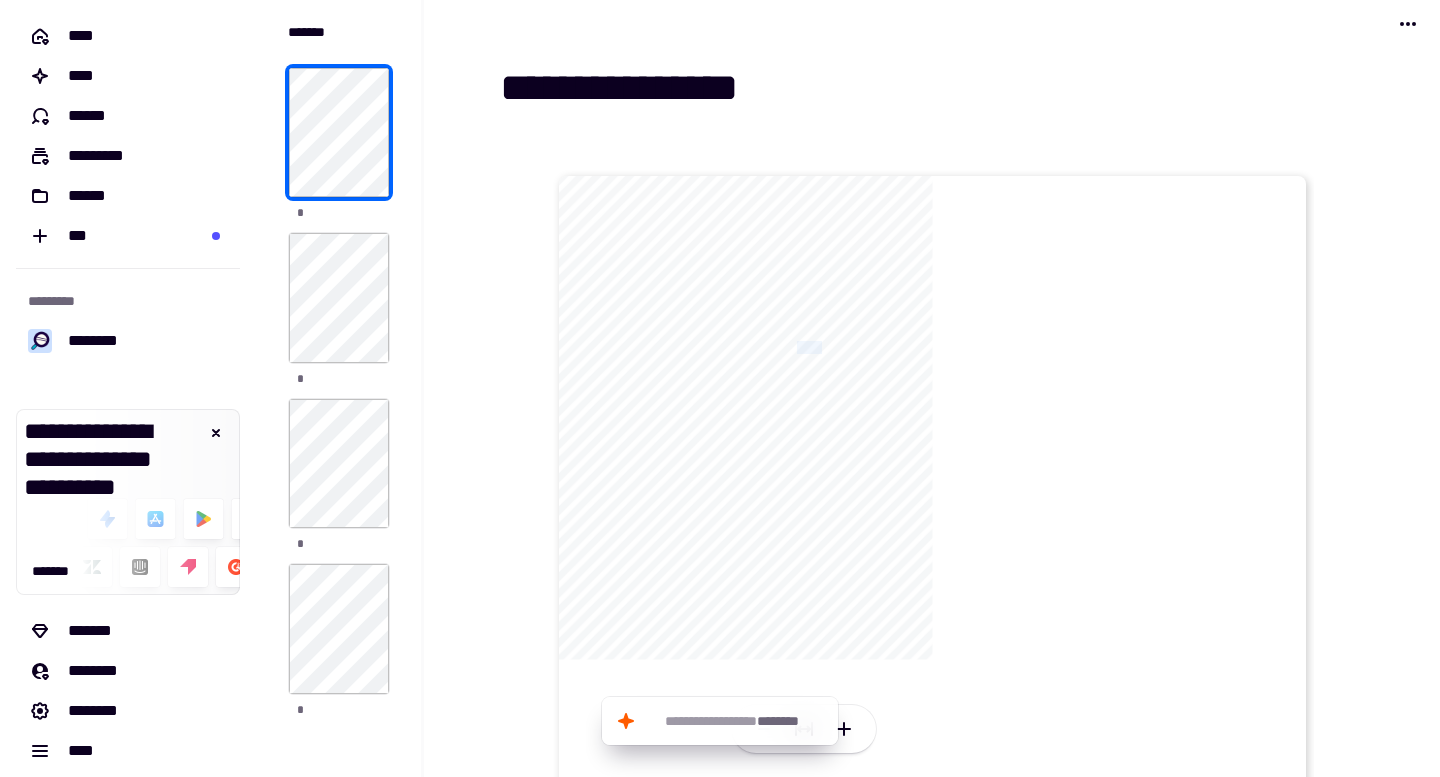 click on "**********" 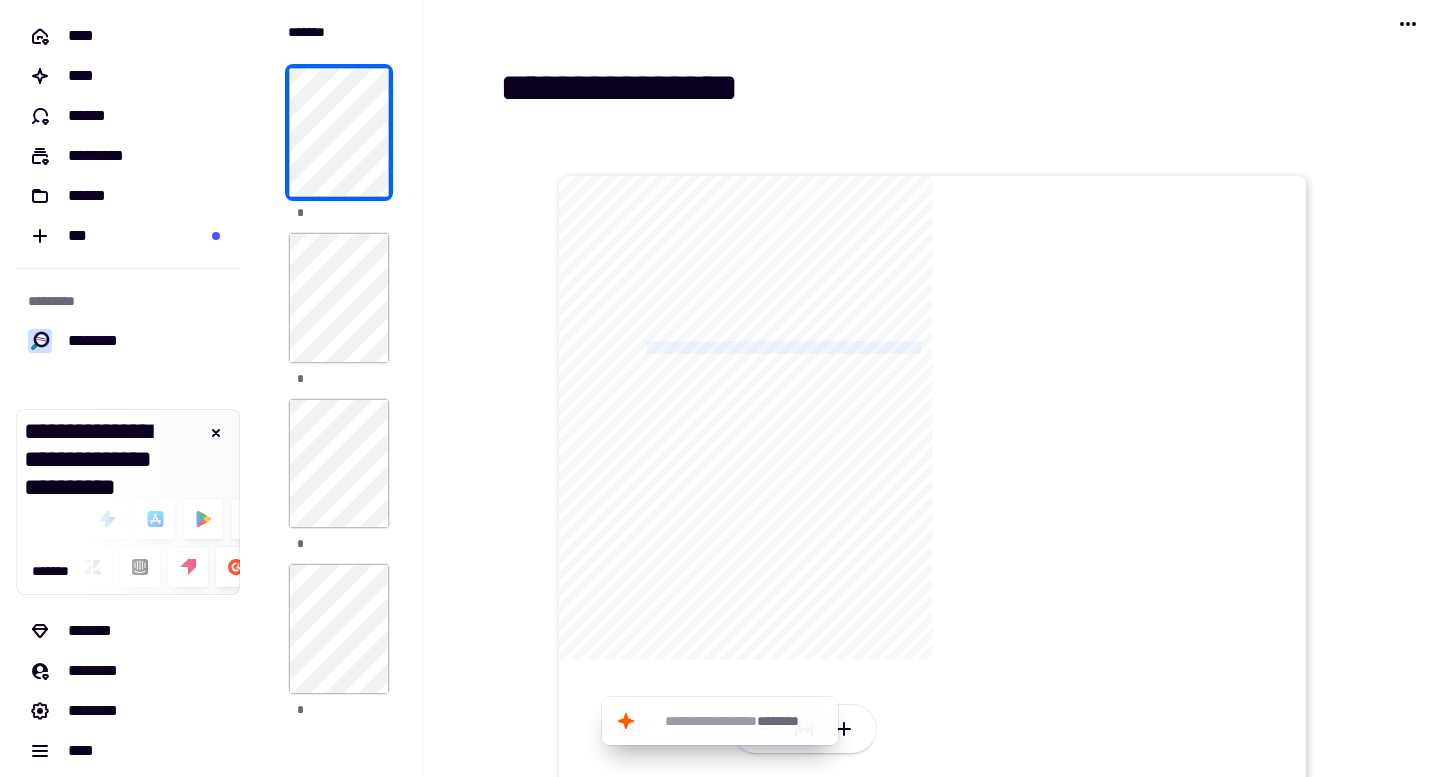 click on "**********" 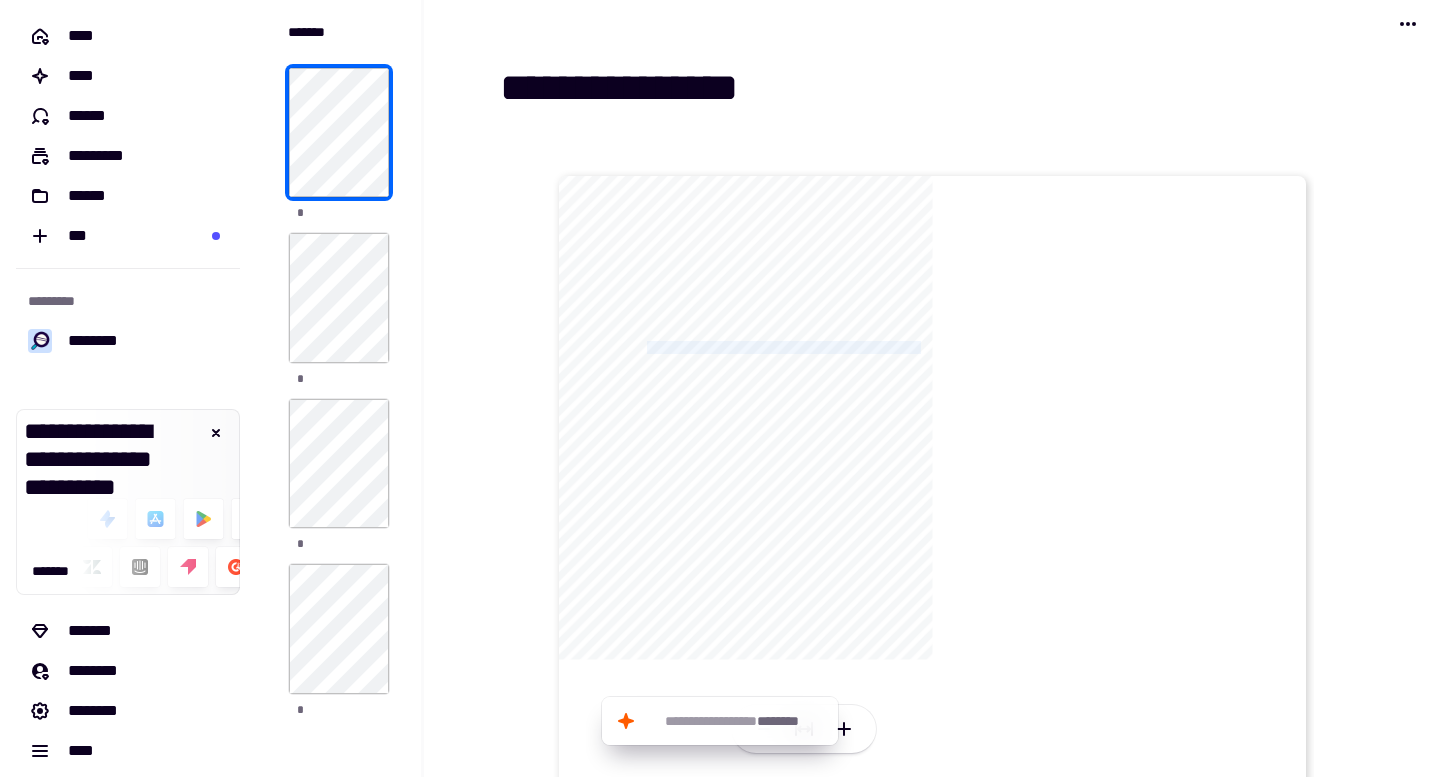 scroll, scrollTop: 166, scrollLeft: 0, axis: vertical 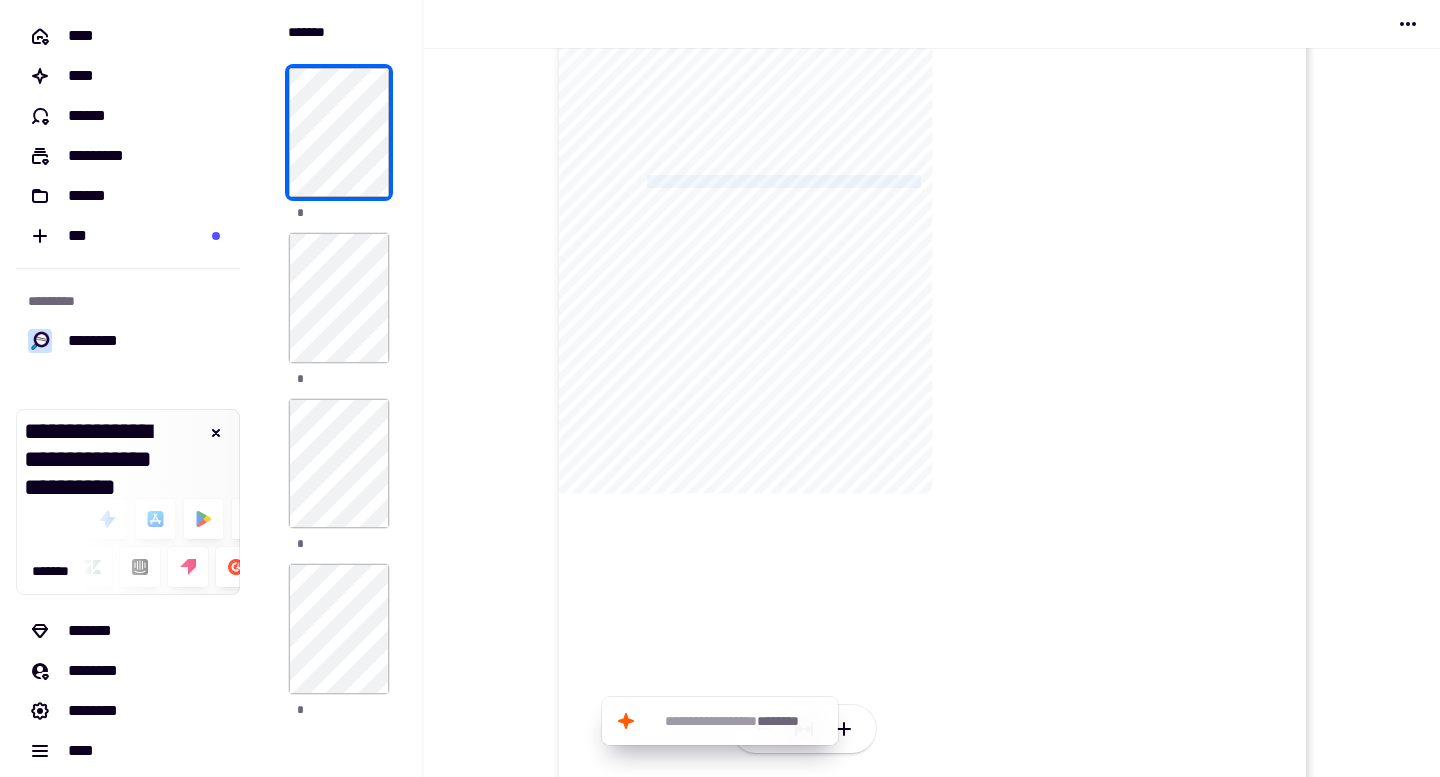 click on "**********" 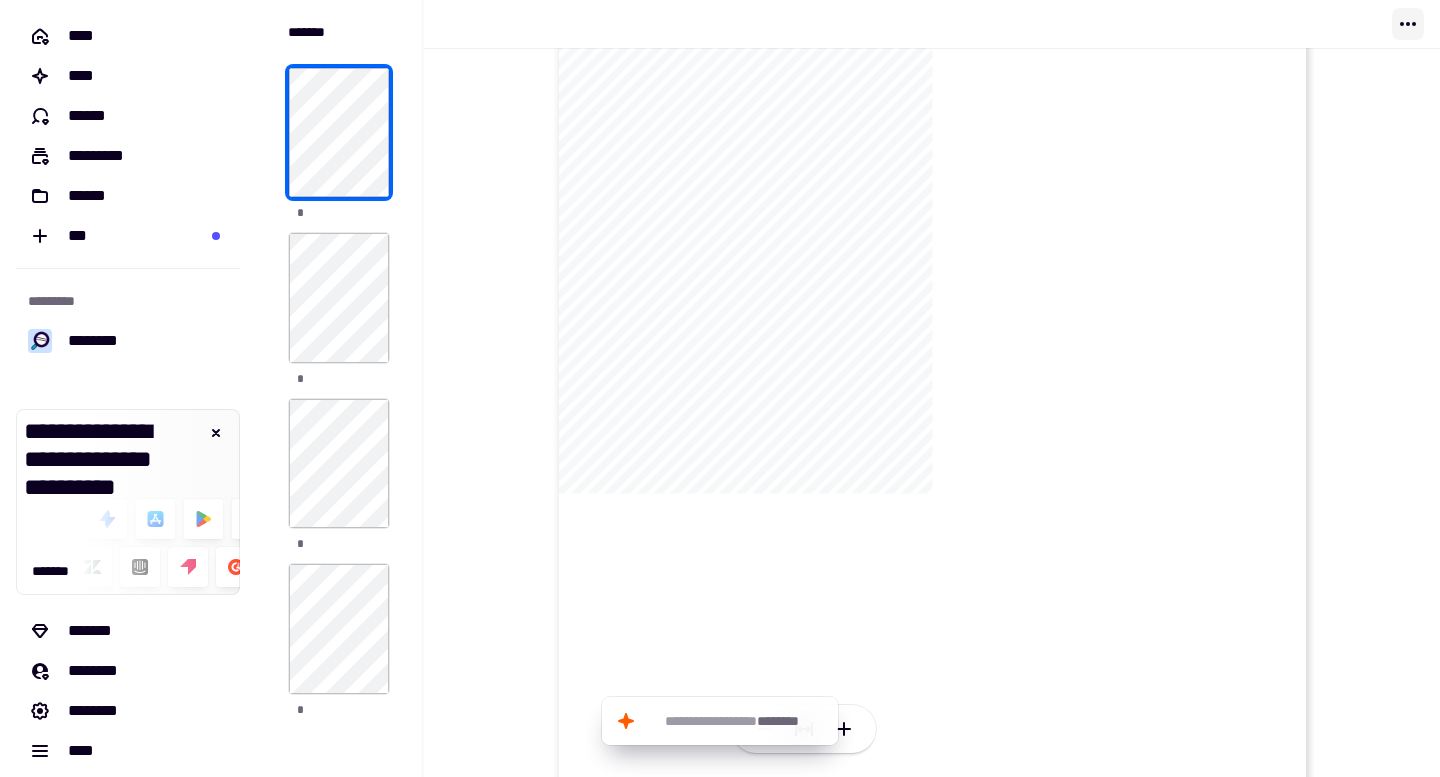 click 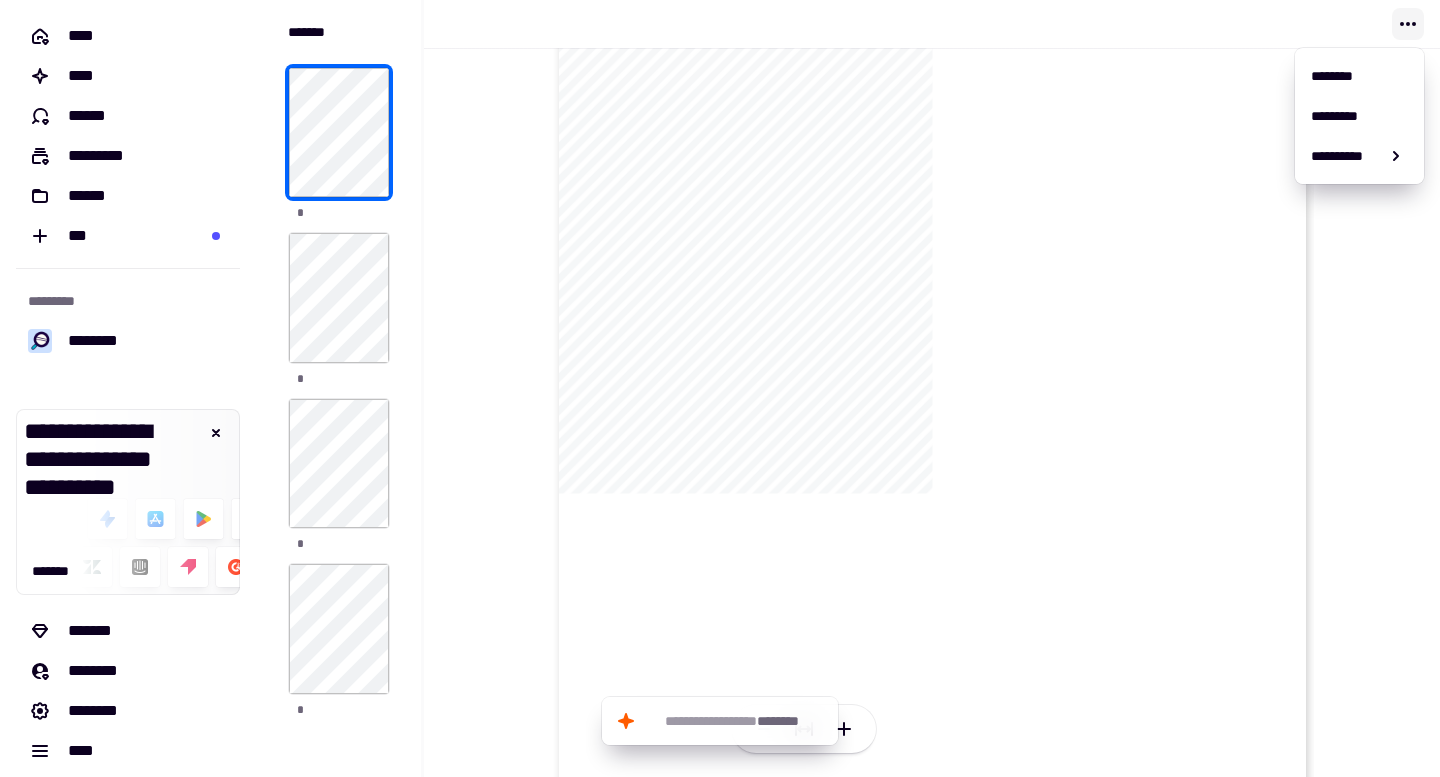 click 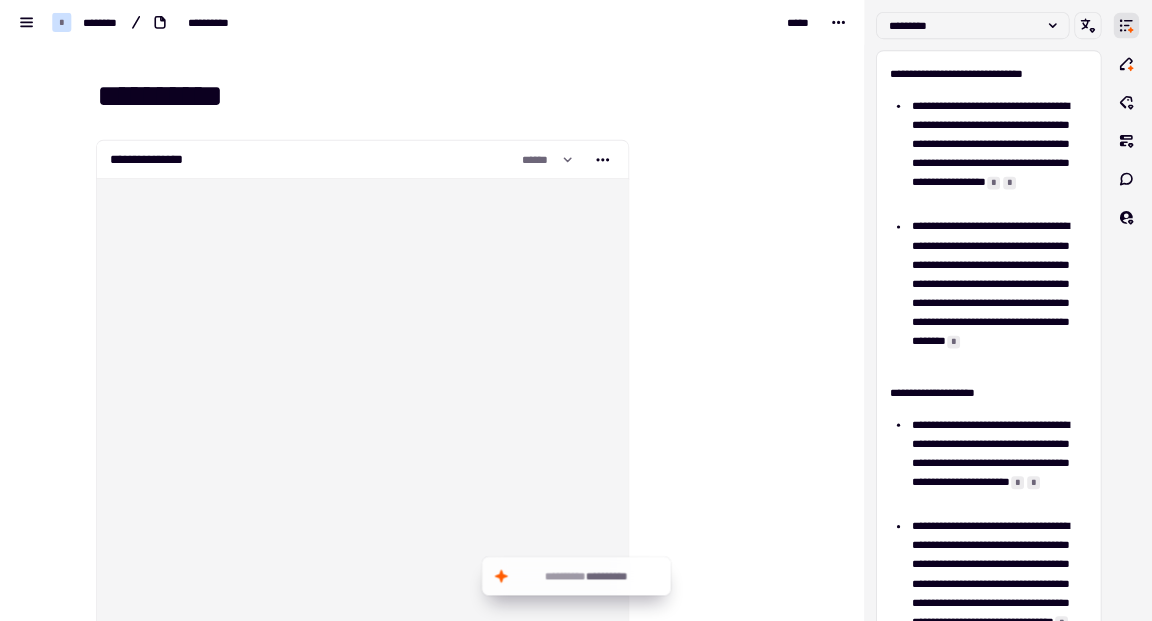 scroll, scrollTop: 0, scrollLeft: 0, axis: both 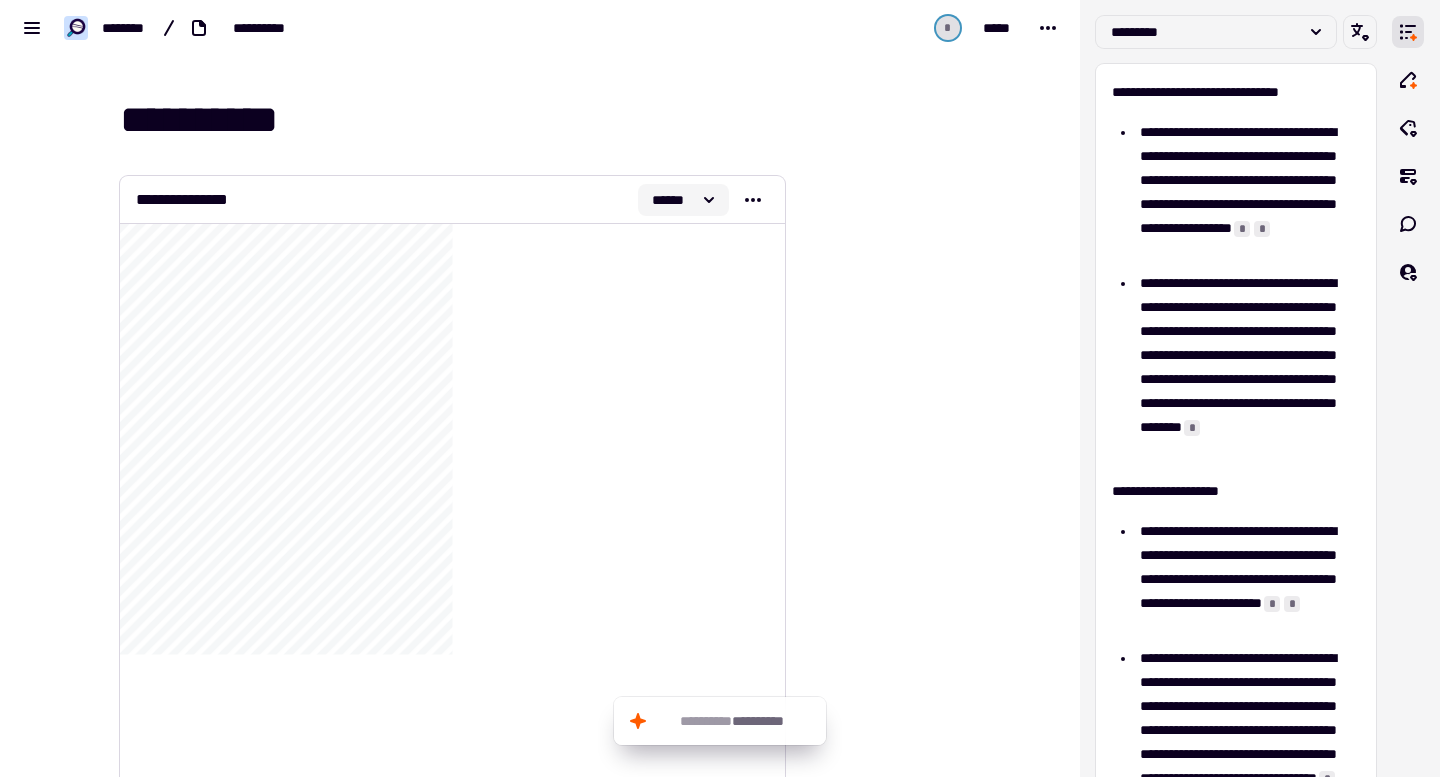 click on "******" 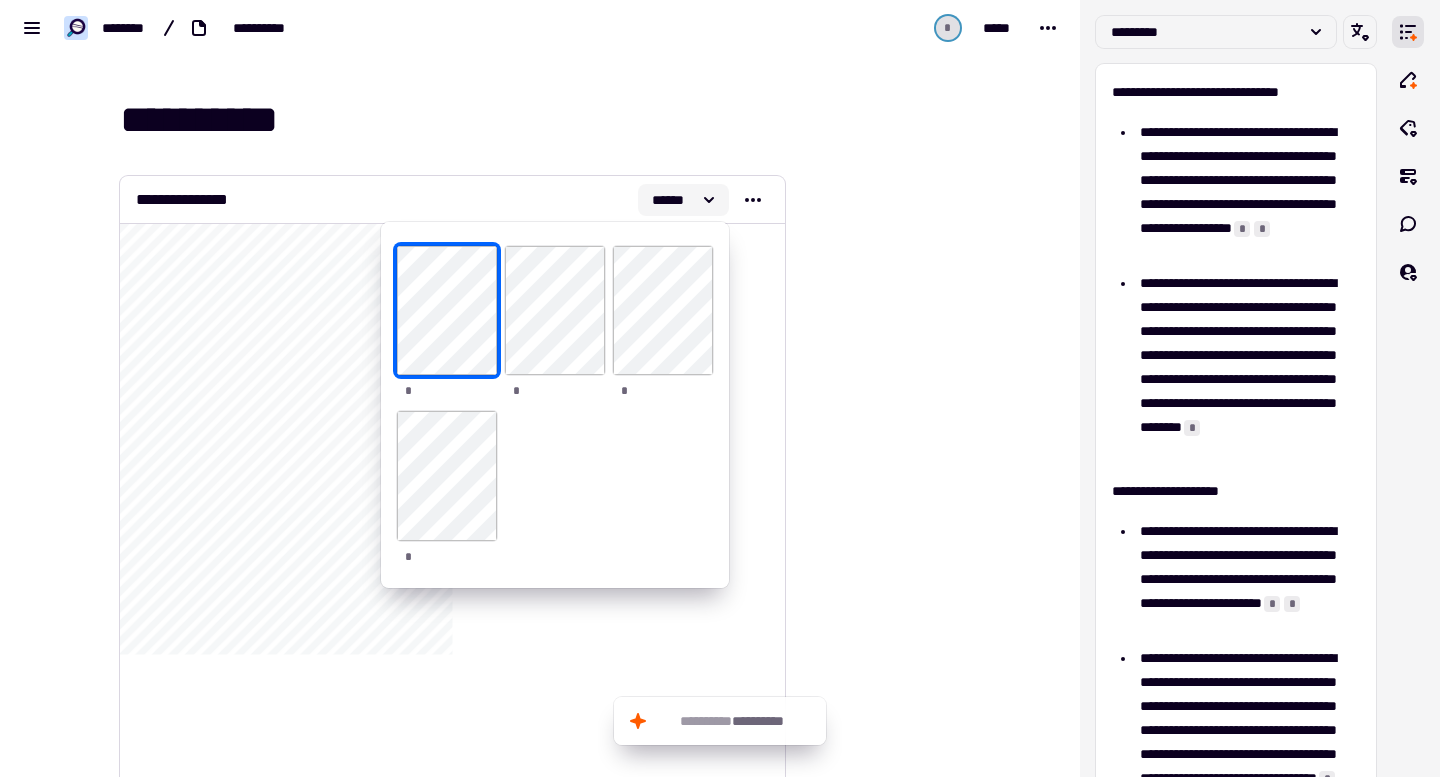 click on "******" 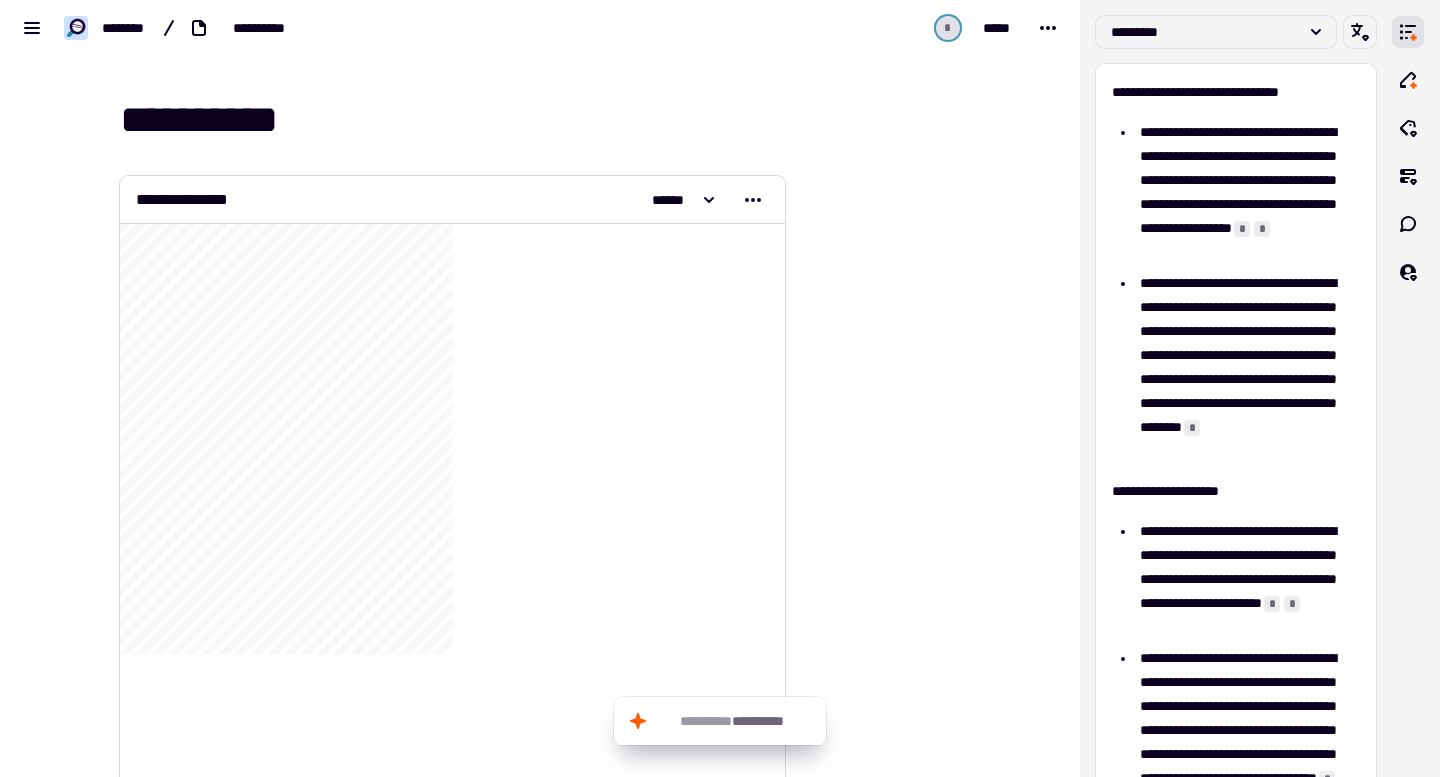 click on "******" at bounding box center (703, 200) 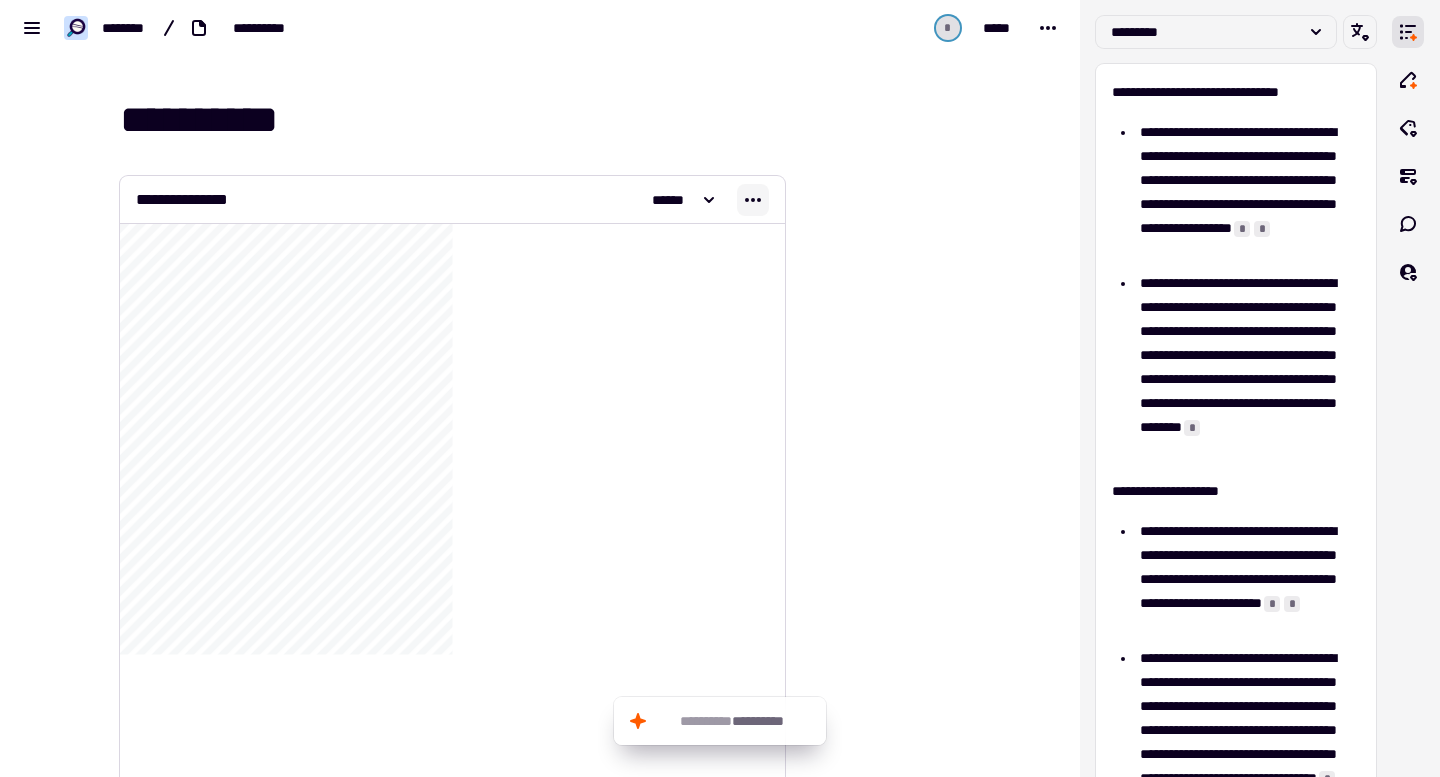click 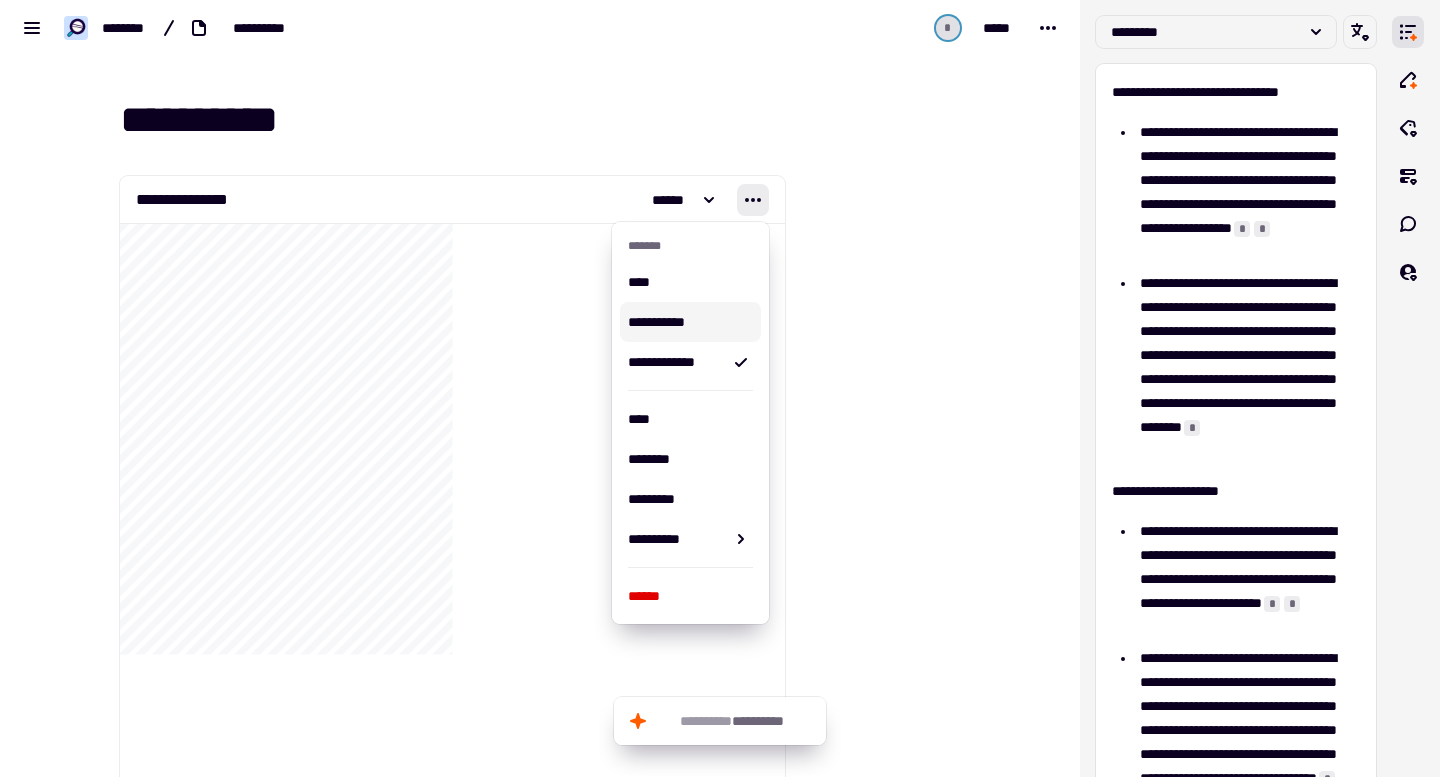 click on "**********" at bounding box center [687, 322] 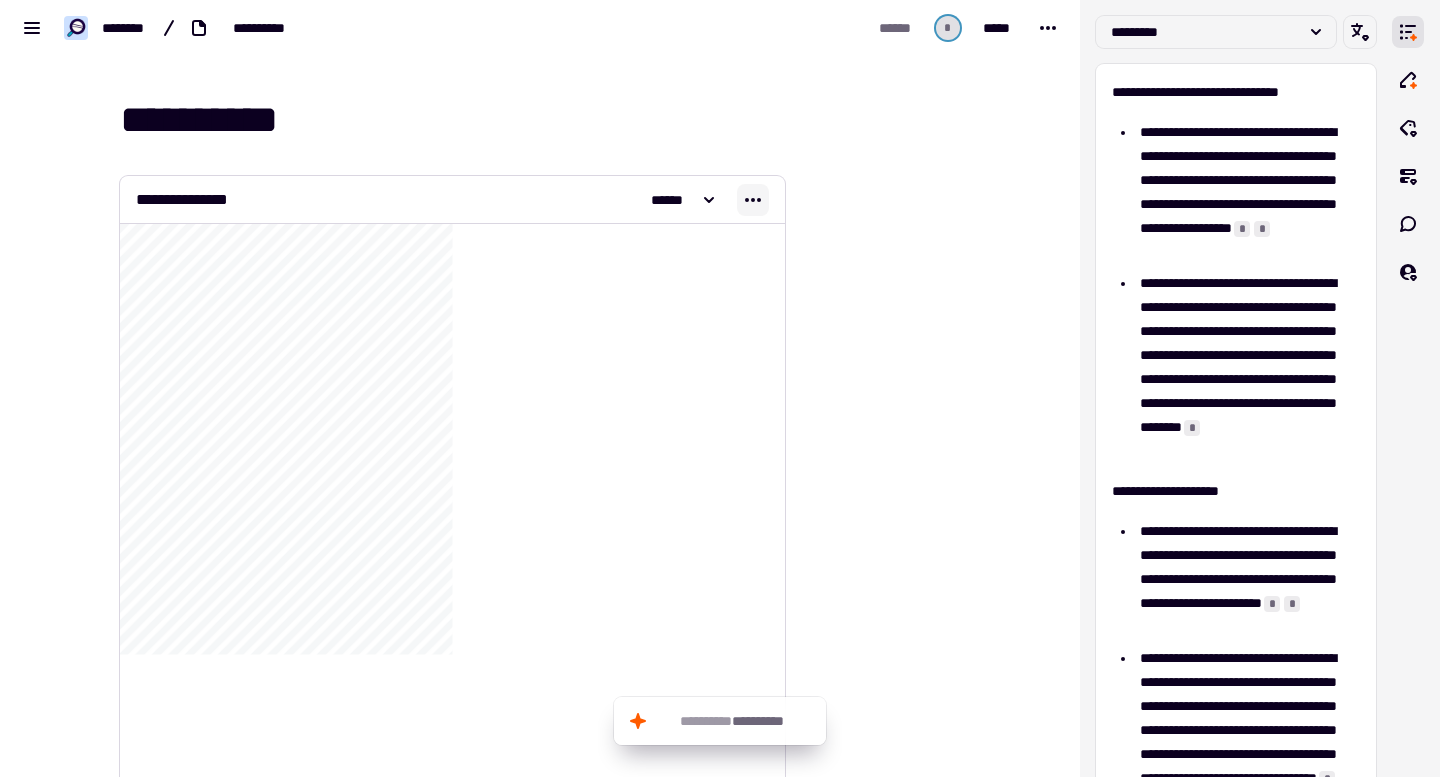 click 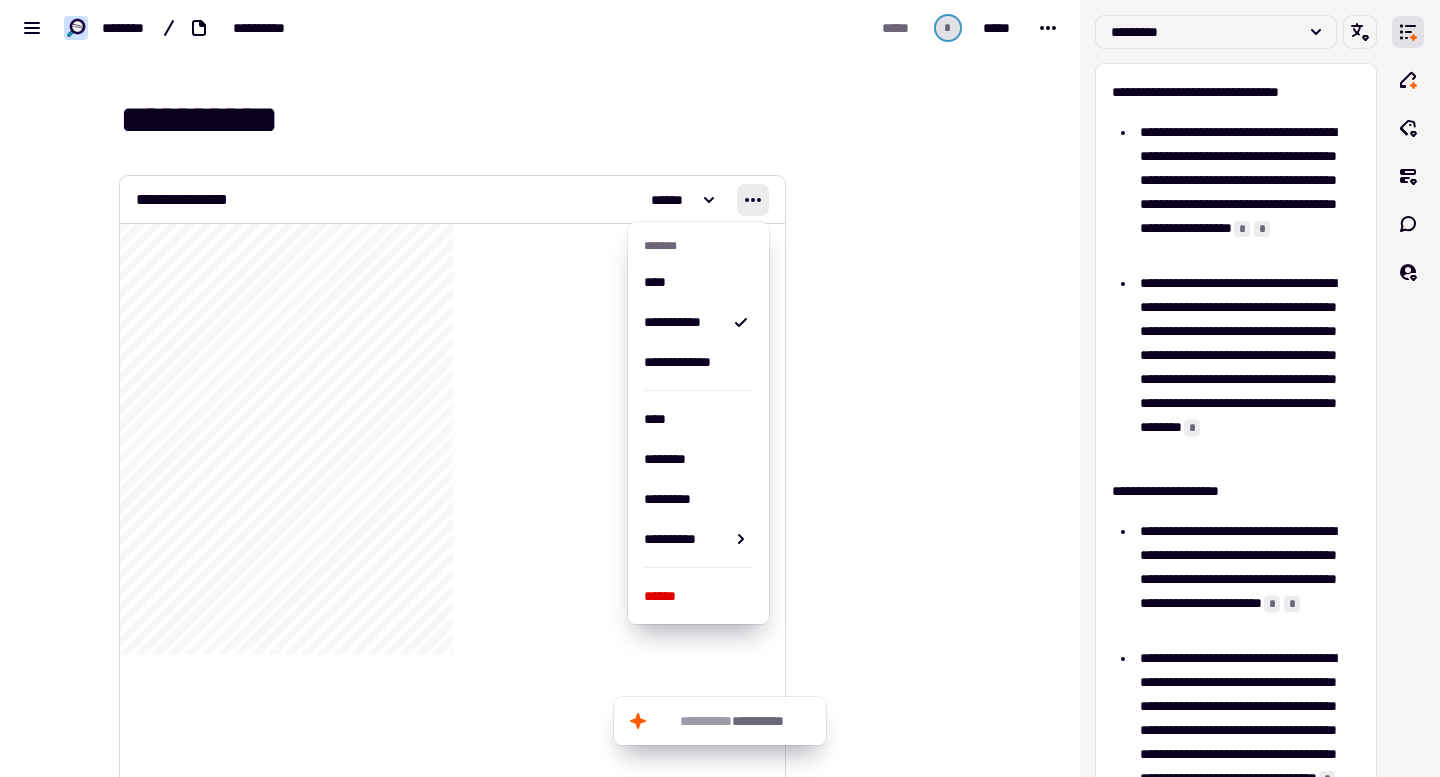 click on "**********" 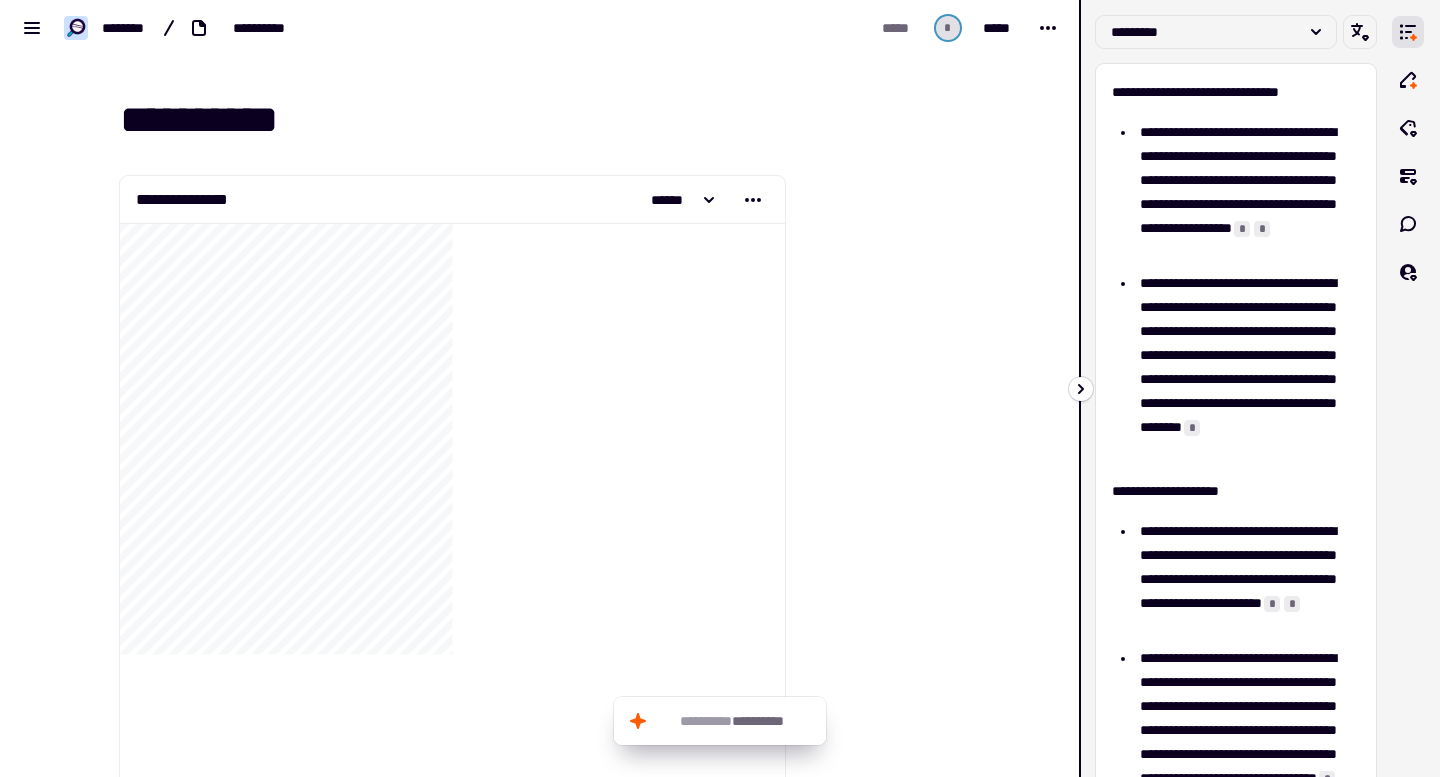 click 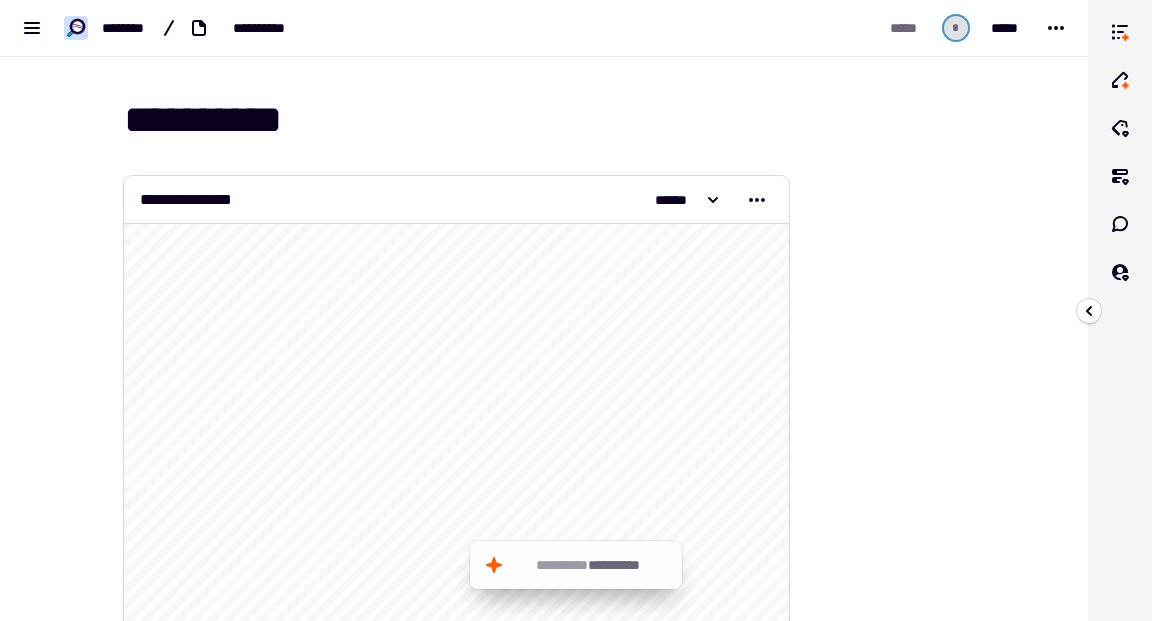 scroll, scrollTop: 8, scrollLeft: 0, axis: vertical 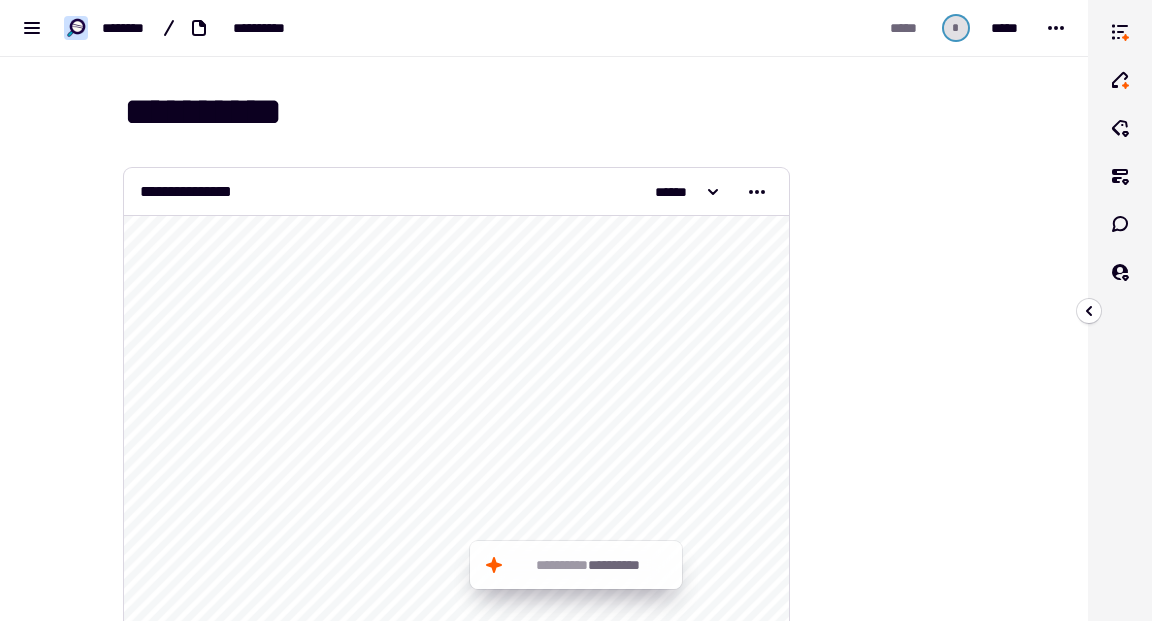 click on "**********" 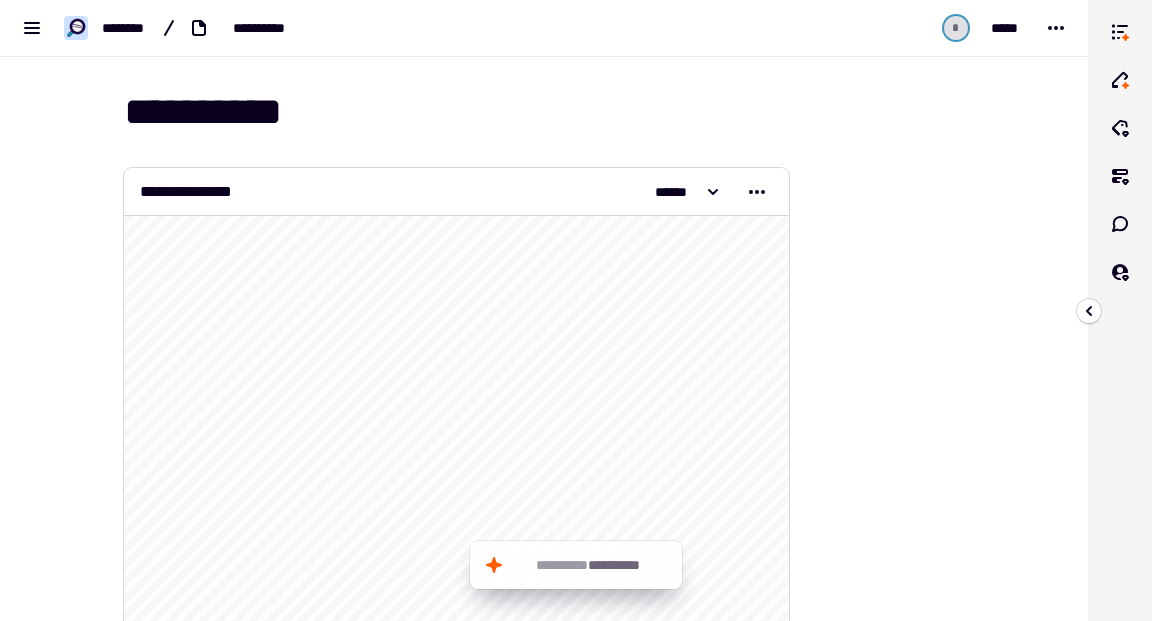 click on "**********" 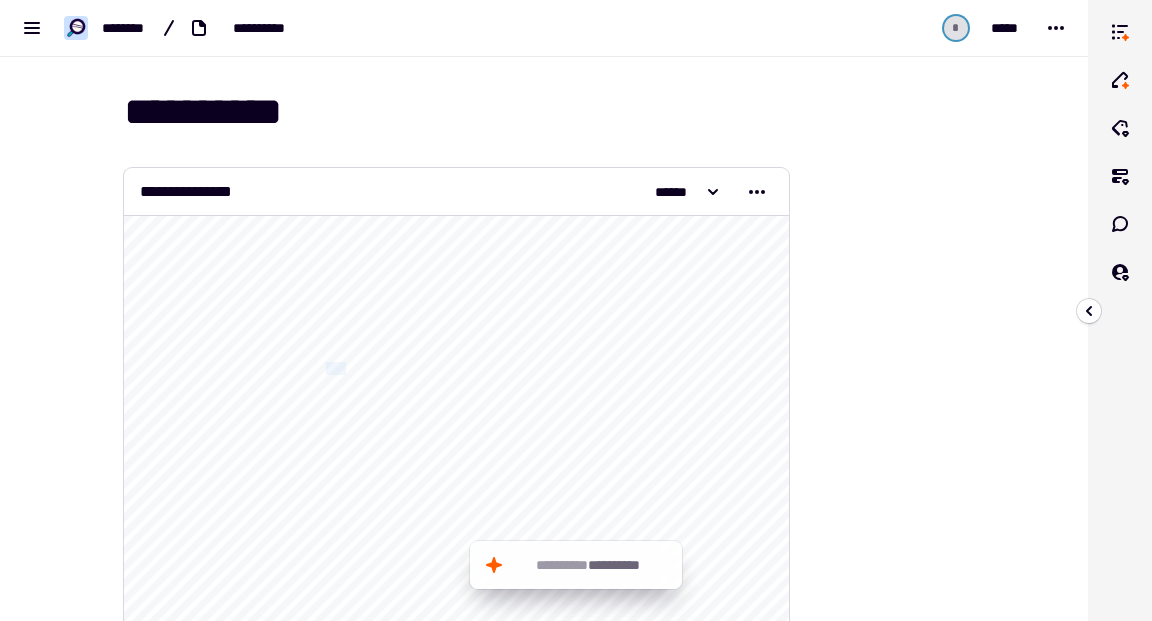 click on "**********" 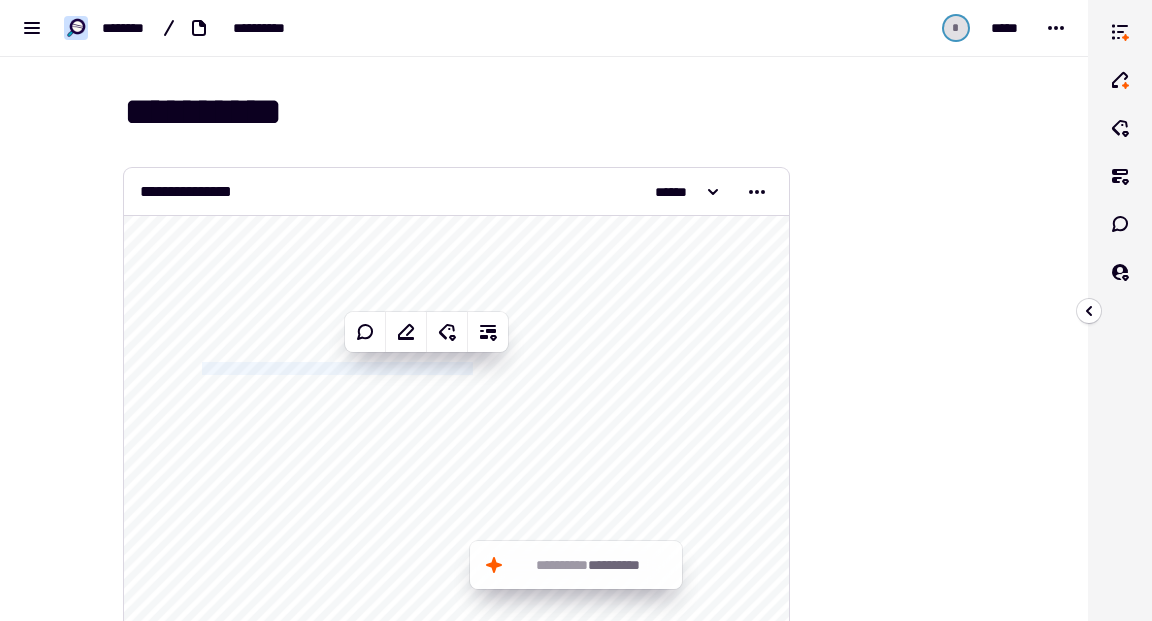 click on "**********" 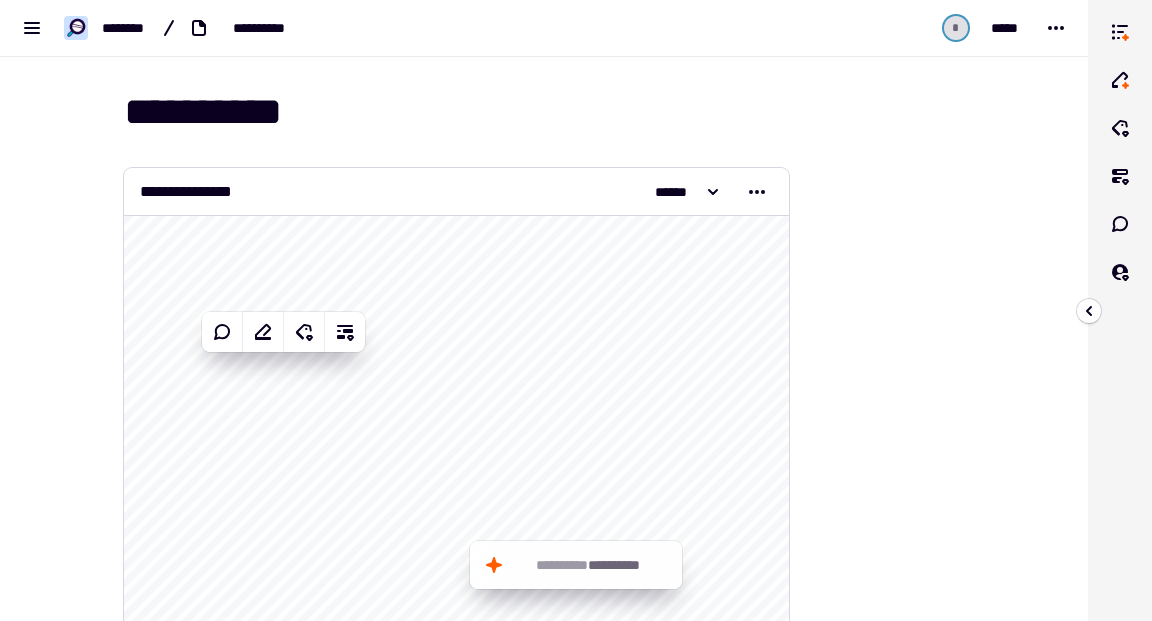 click on "**********" 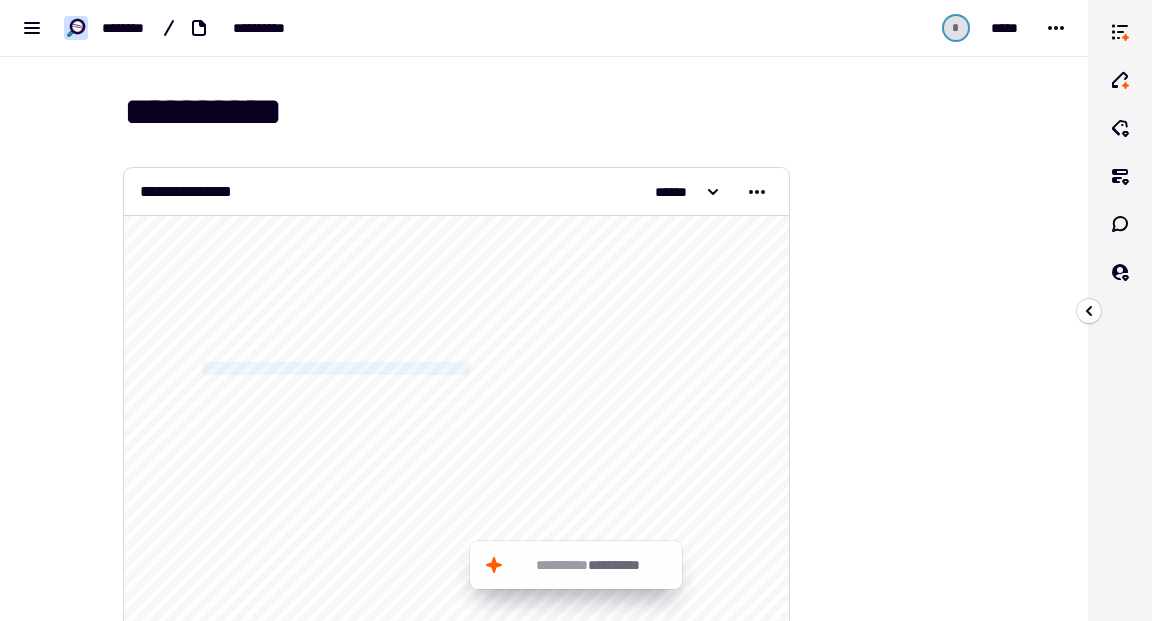 drag, startPoint x: 497, startPoint y: 368, endPoint x: 202, endPoint y: 366, distance: 295.00677 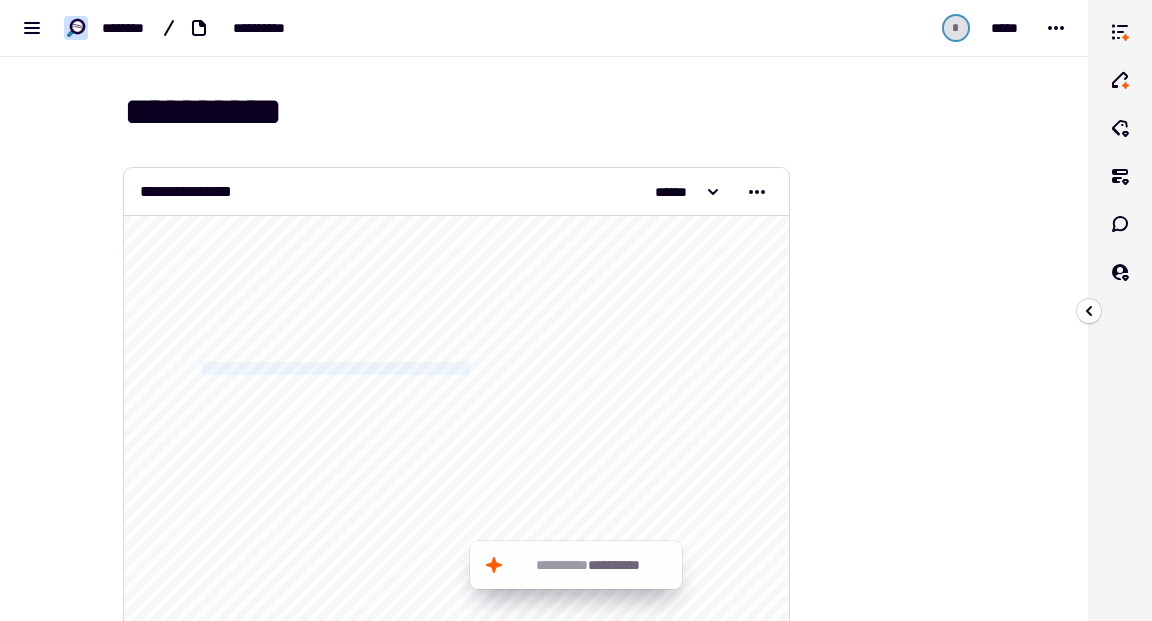 click on "**********" 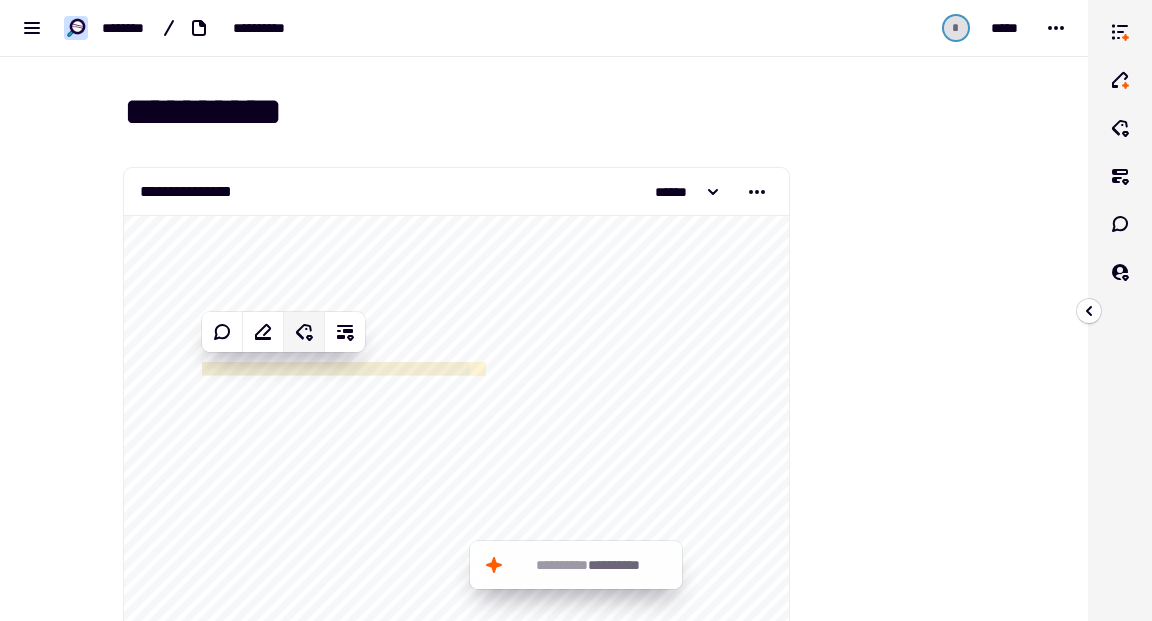 click 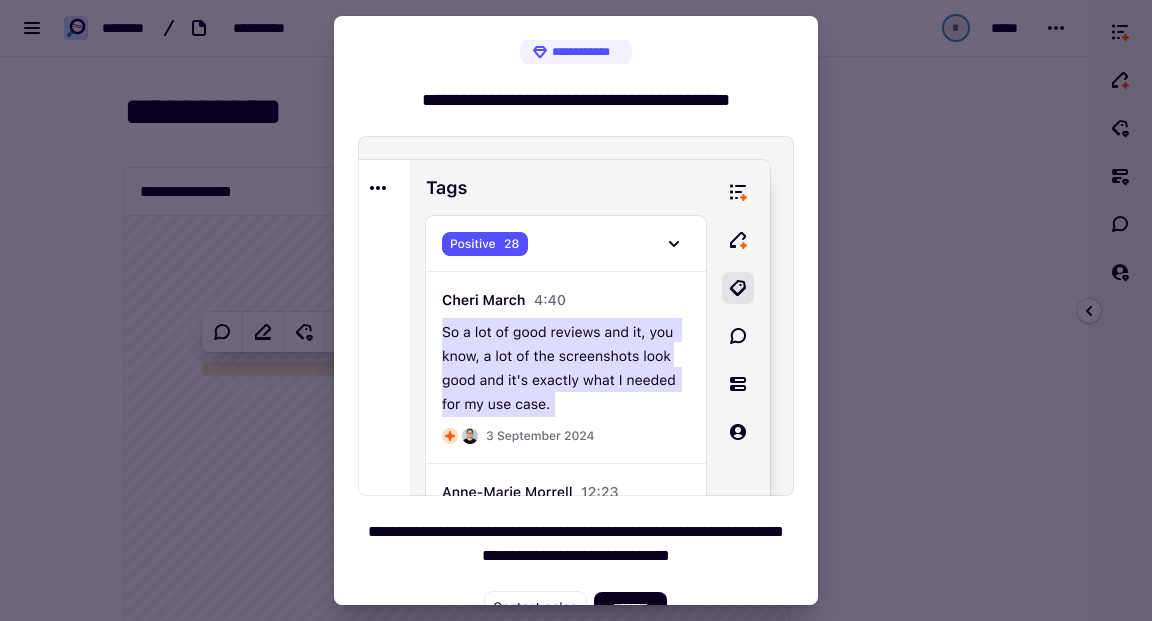 scroll, scrollTop: 42, scrollLeft: 0, axis: vertical 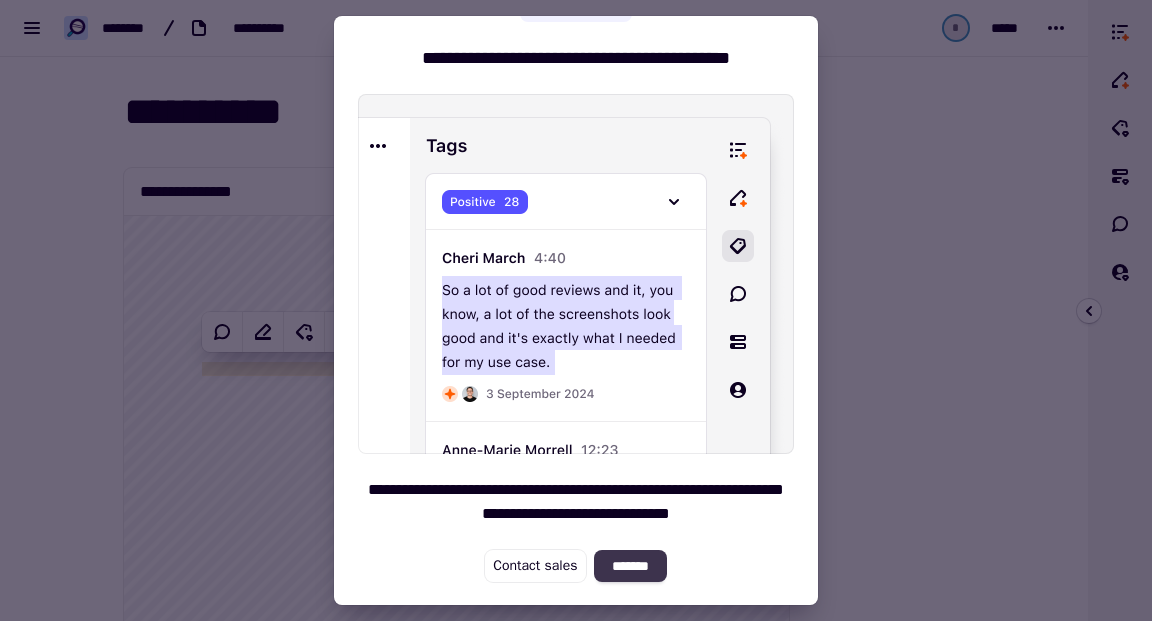 click on "*******" 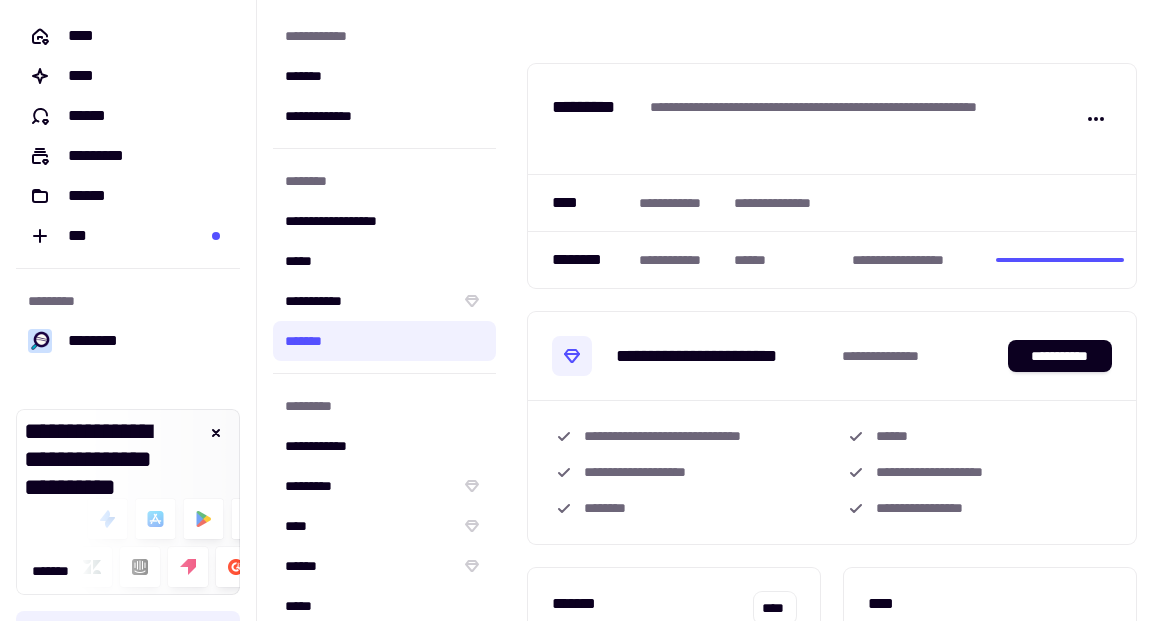 scroll, scrollTop: 218, scrollLeft: 0, axis: vertical 